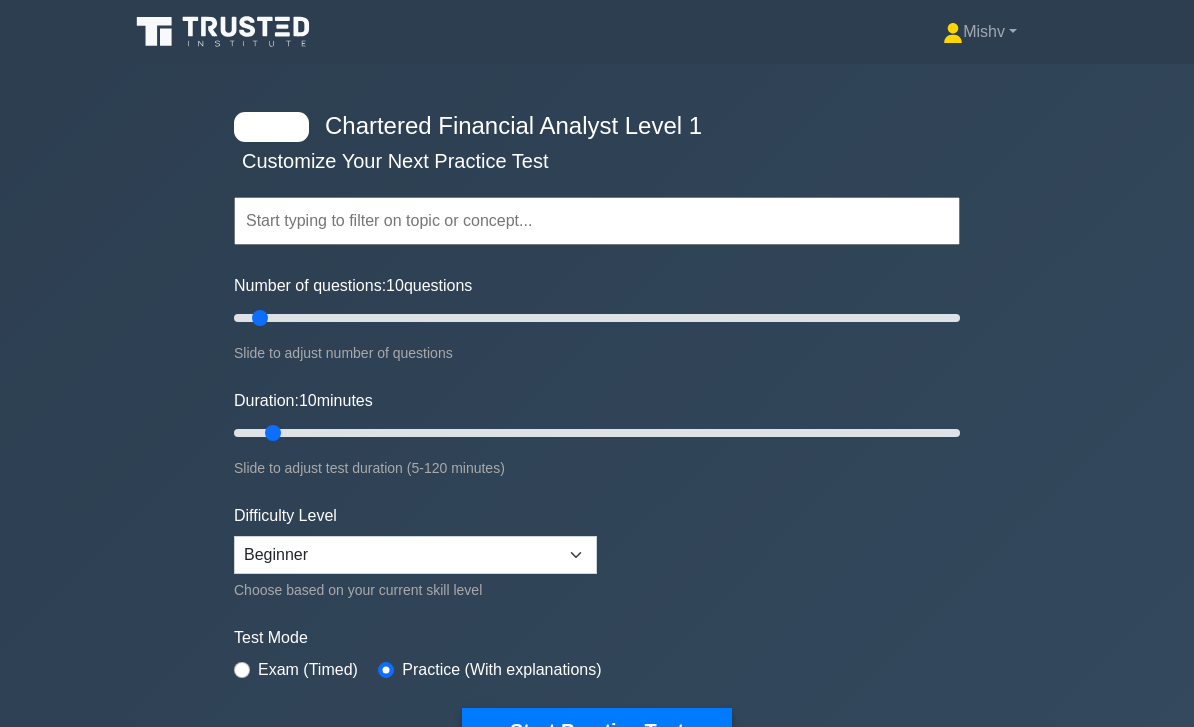 scroll, scrollTop: 445, scrollLeft: 0, axis: vertical 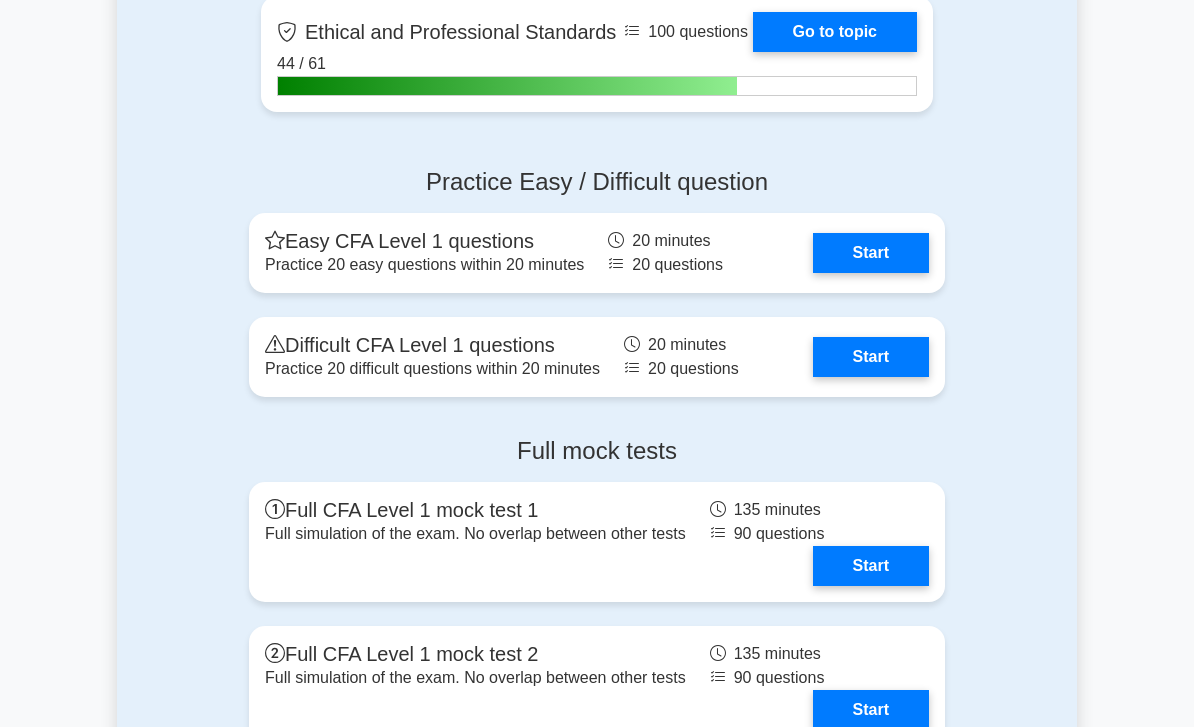 click on "Start" at bounding box center (871, 253) 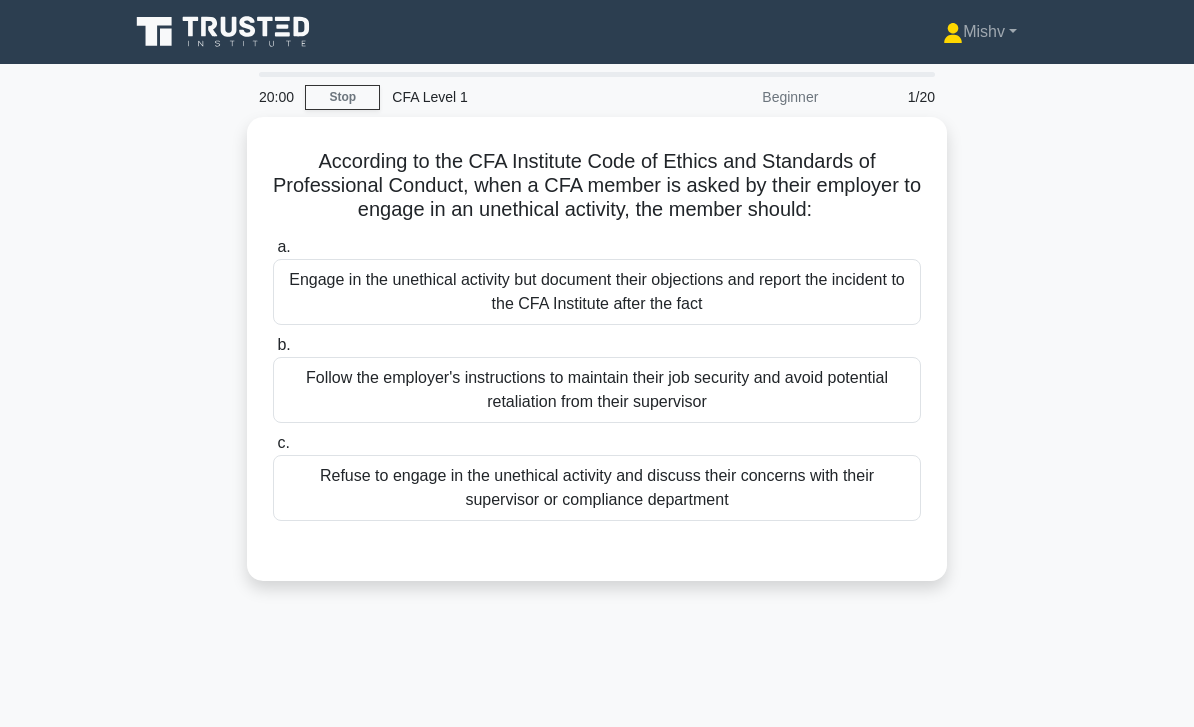 scroll, scrollTop: 0, scrollLeft: 0, axis: both 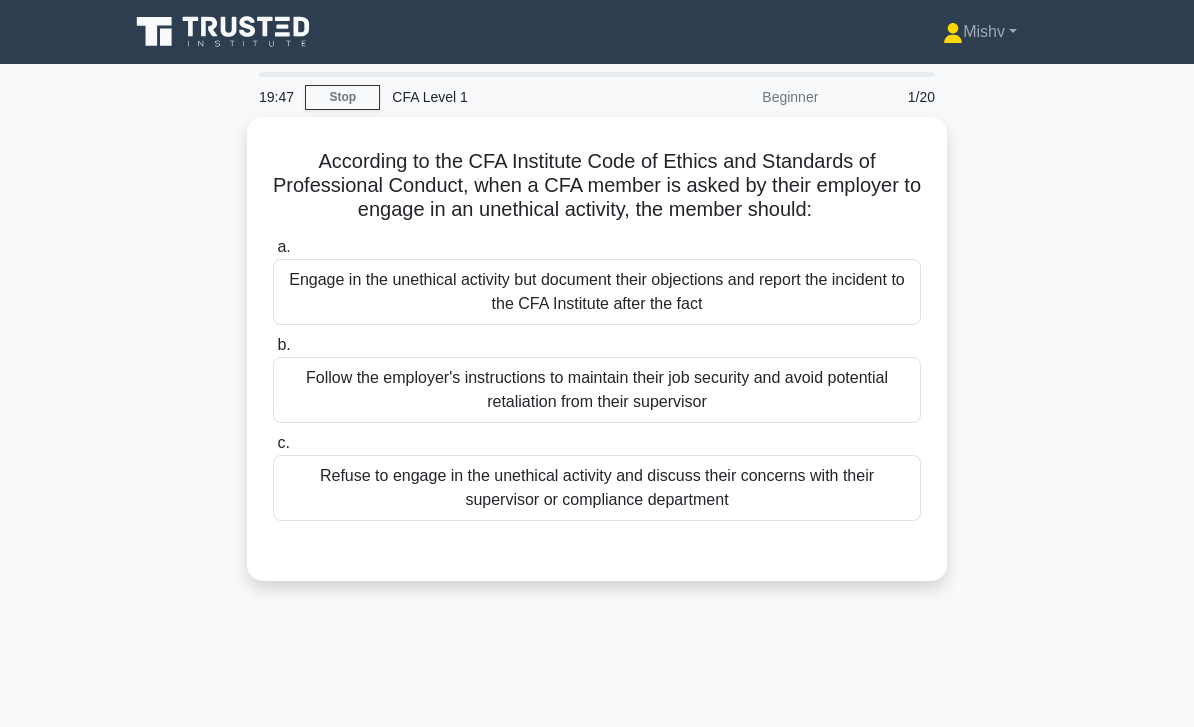 click on "Refuse to engage in the unethical activity and discuss their concerns with their supervisor or compliance department" at bounding box center (597, 488) 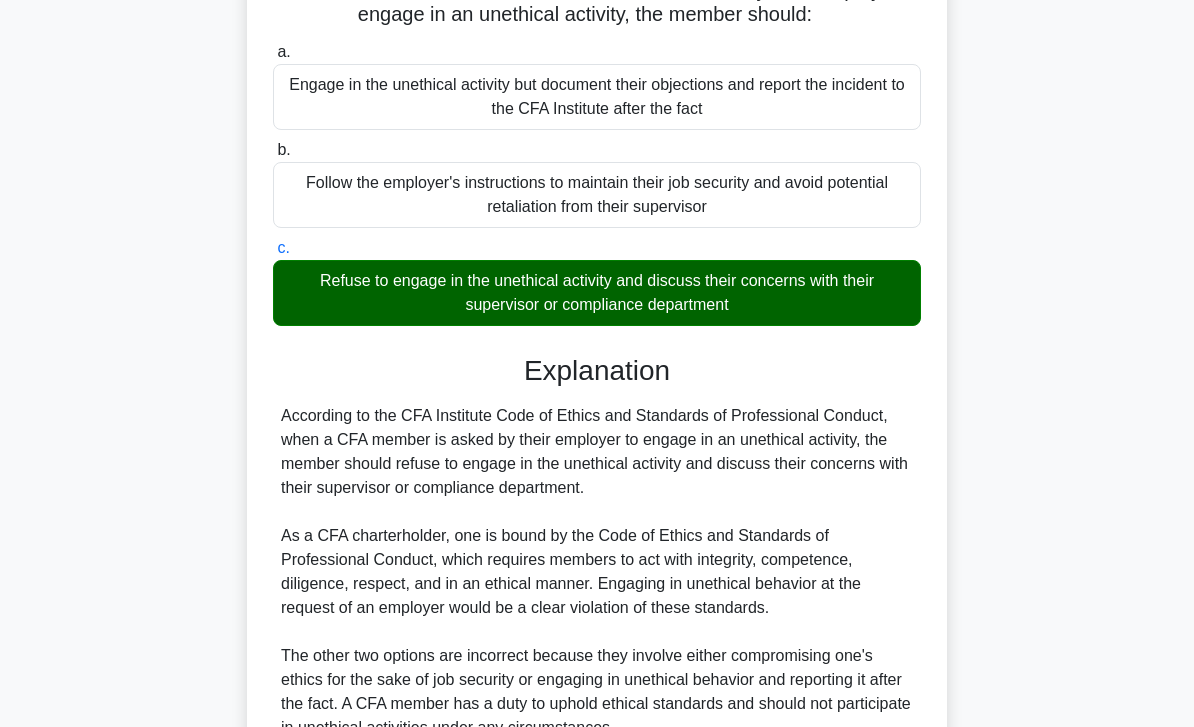 scroll, scrollTop: 416, scrollLeft: 0, axis: vertical 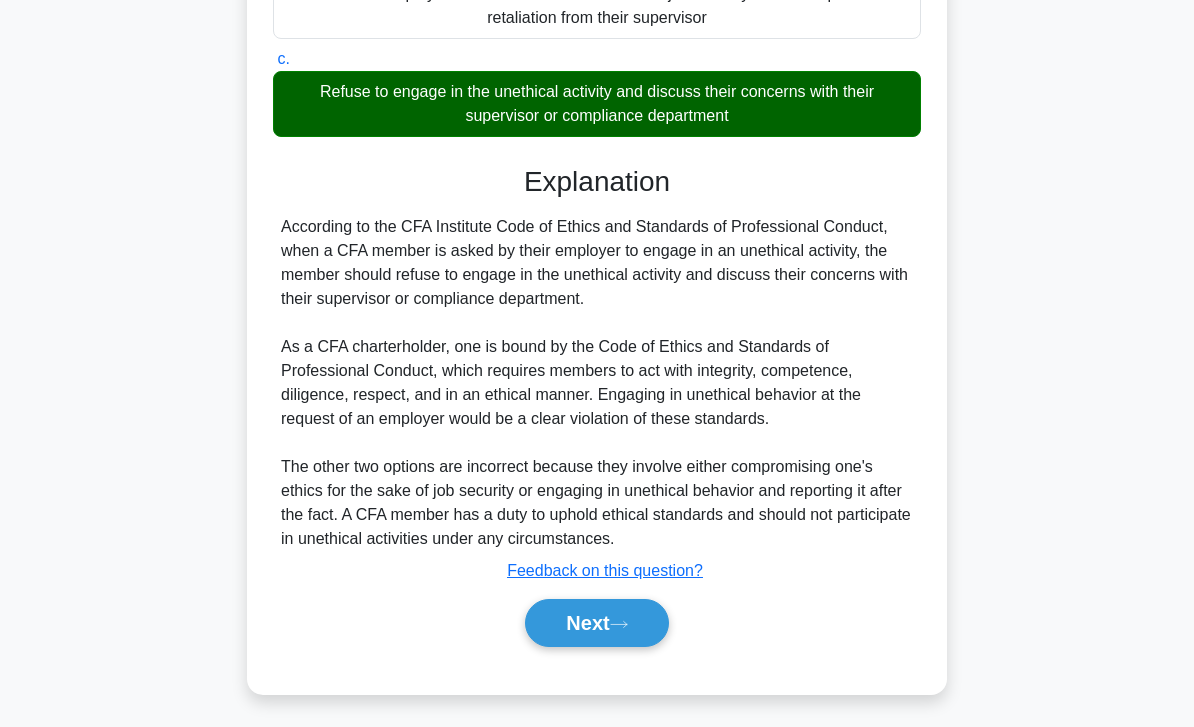 click on "Next" at bounding box center [596, 623] 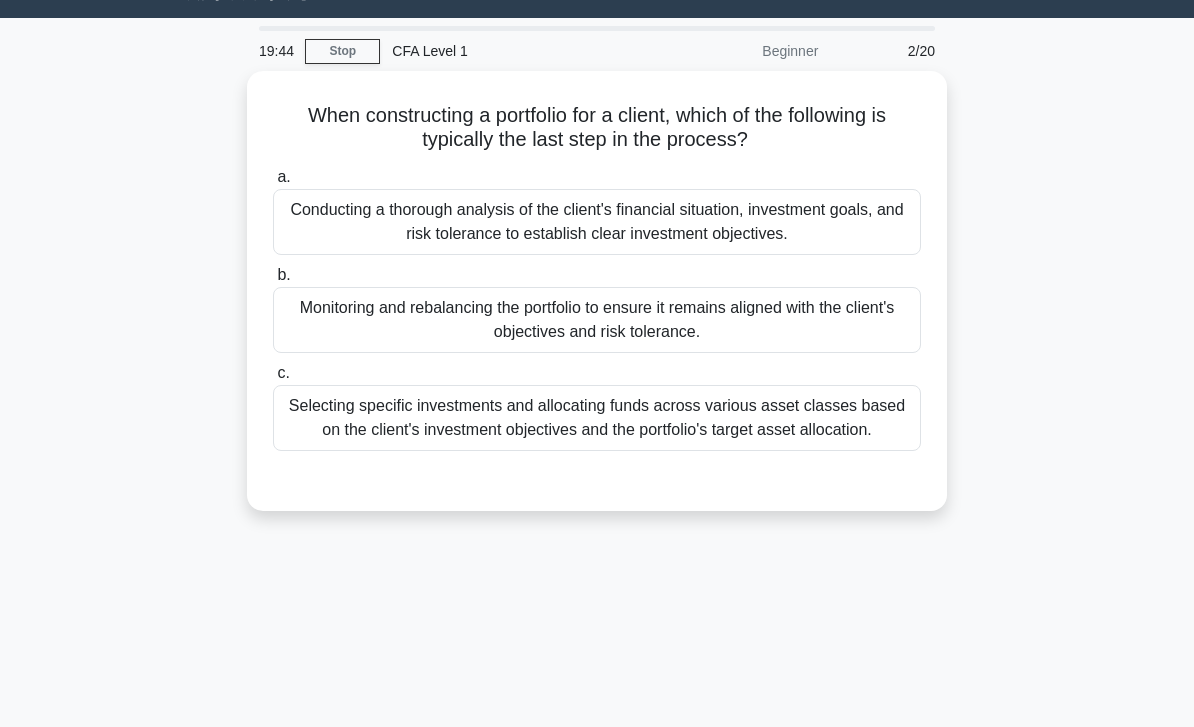 scroll, scrollTop: 0, scrollLeft: 0, axis: both 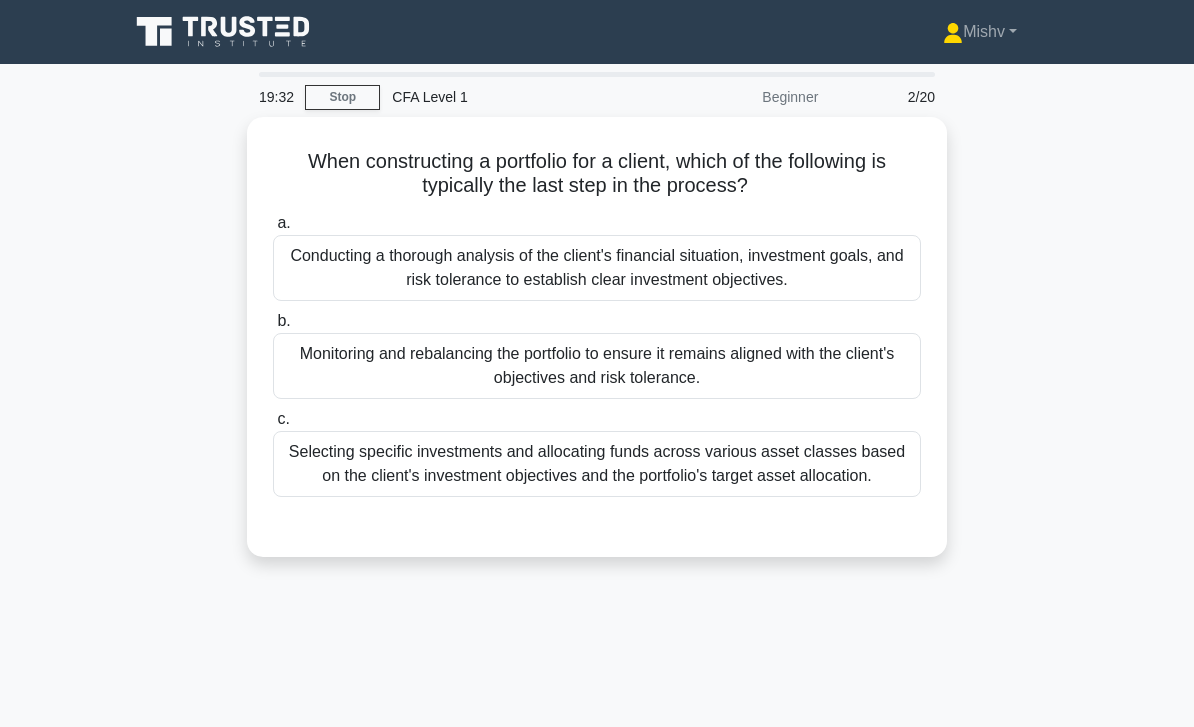 click on "Monitoring and rebalancing the portfolio to ensure it remains aligned with the client's objectives and risk tolerance." at bounding box center [597, 366] 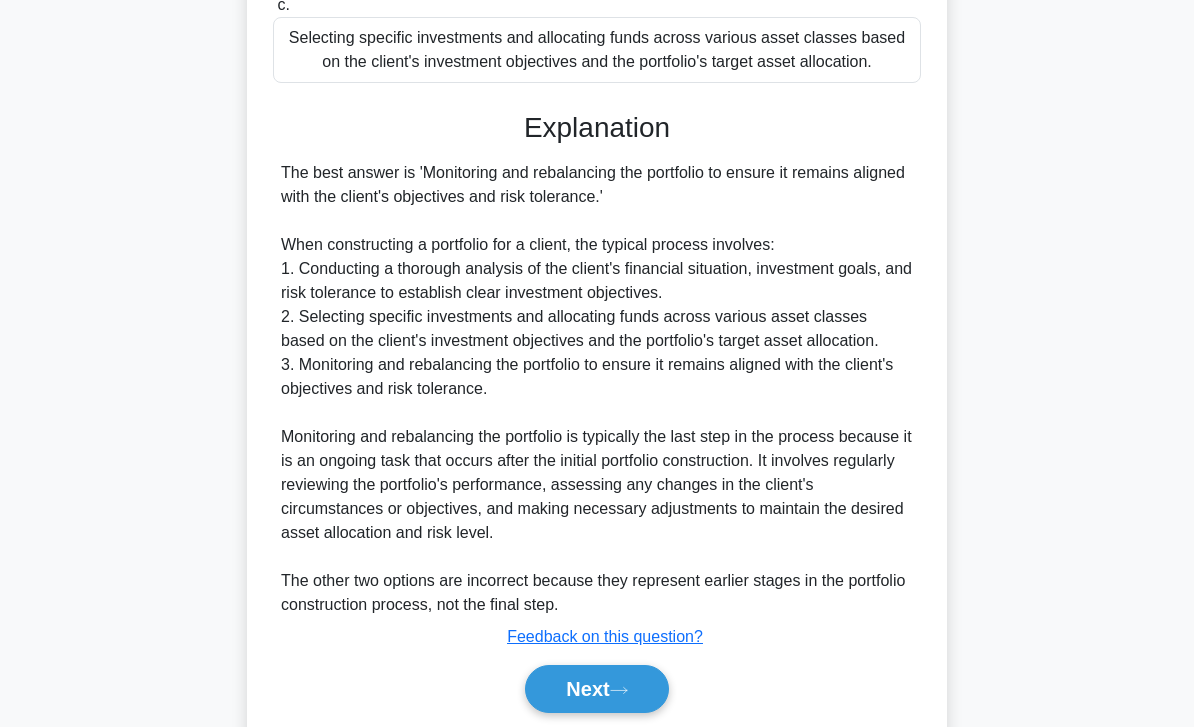 scroll, scrollTop: 464, scrollLeft: 0, axis: vertical 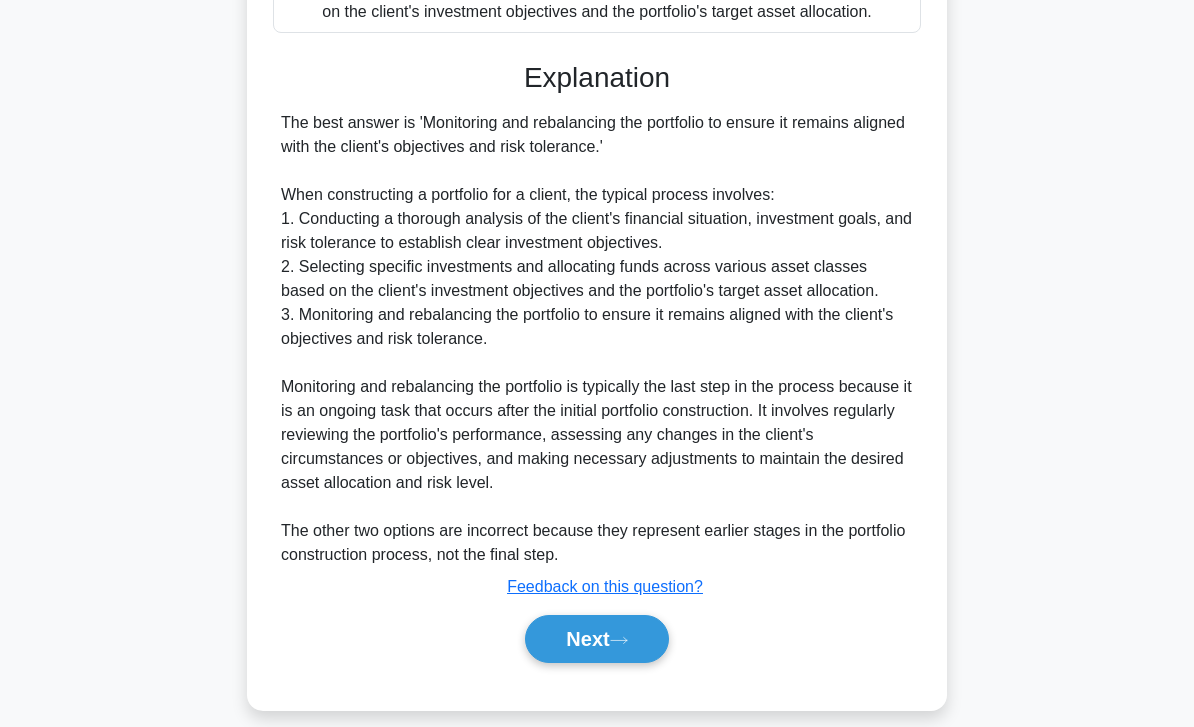 click on "Next" at bounding box center [596, 639] 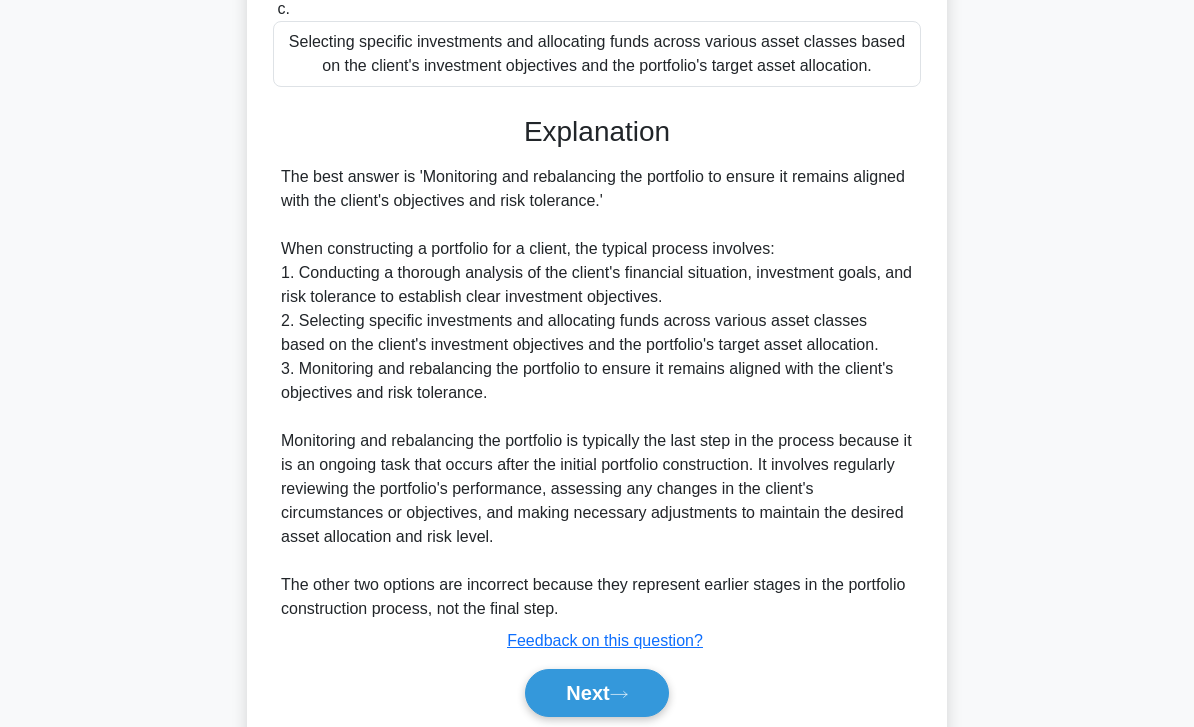 scroll, scrollTop: 464, scrollLeft: 0, axis: vertical 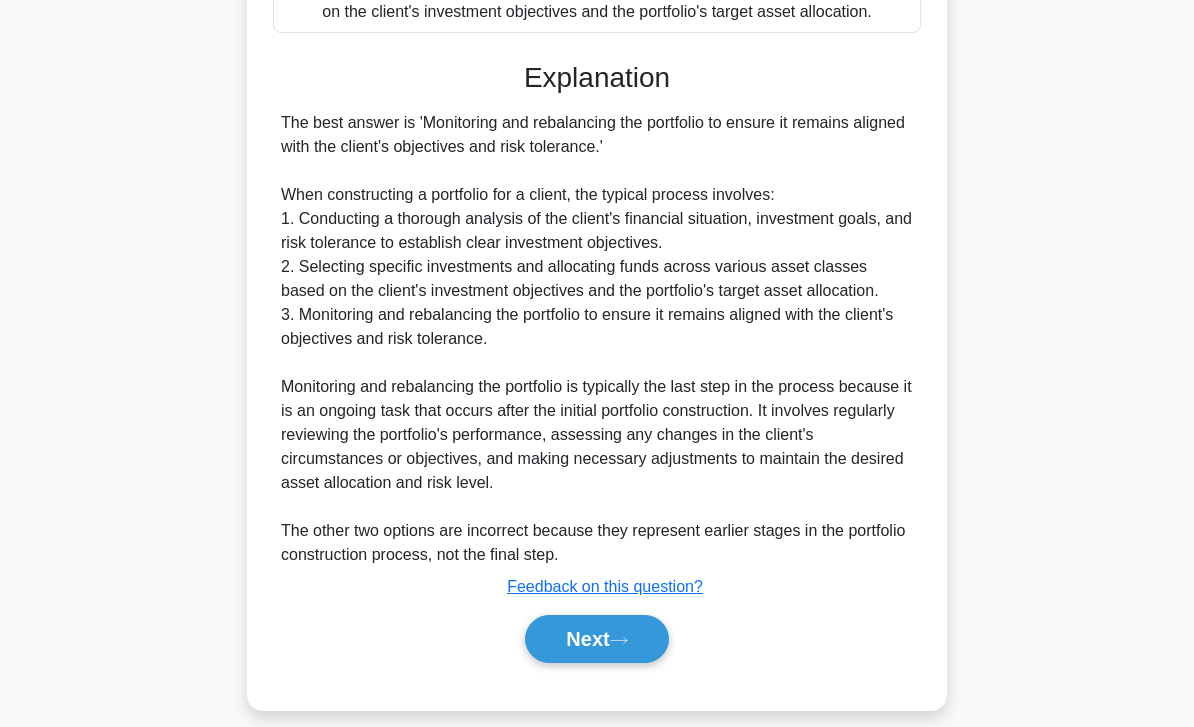 click on "Next" at bounding box center [596, 639] 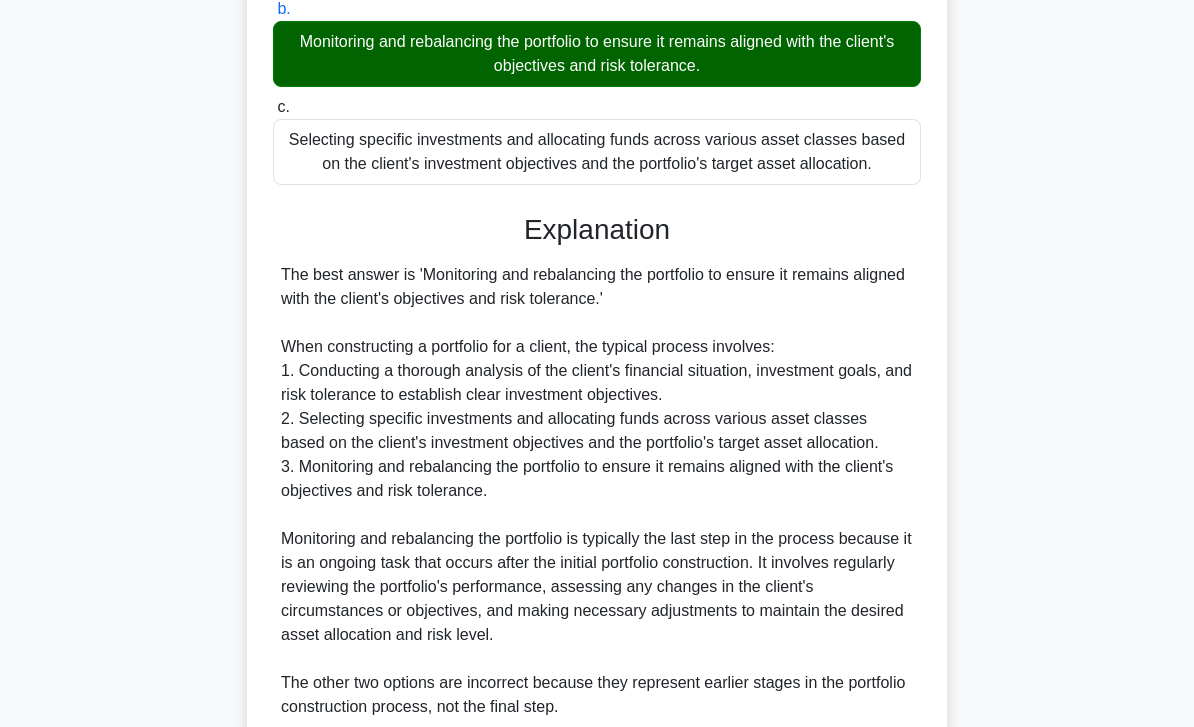 scroll, scrollTop: 0, scrollLeft: 0, axis: both 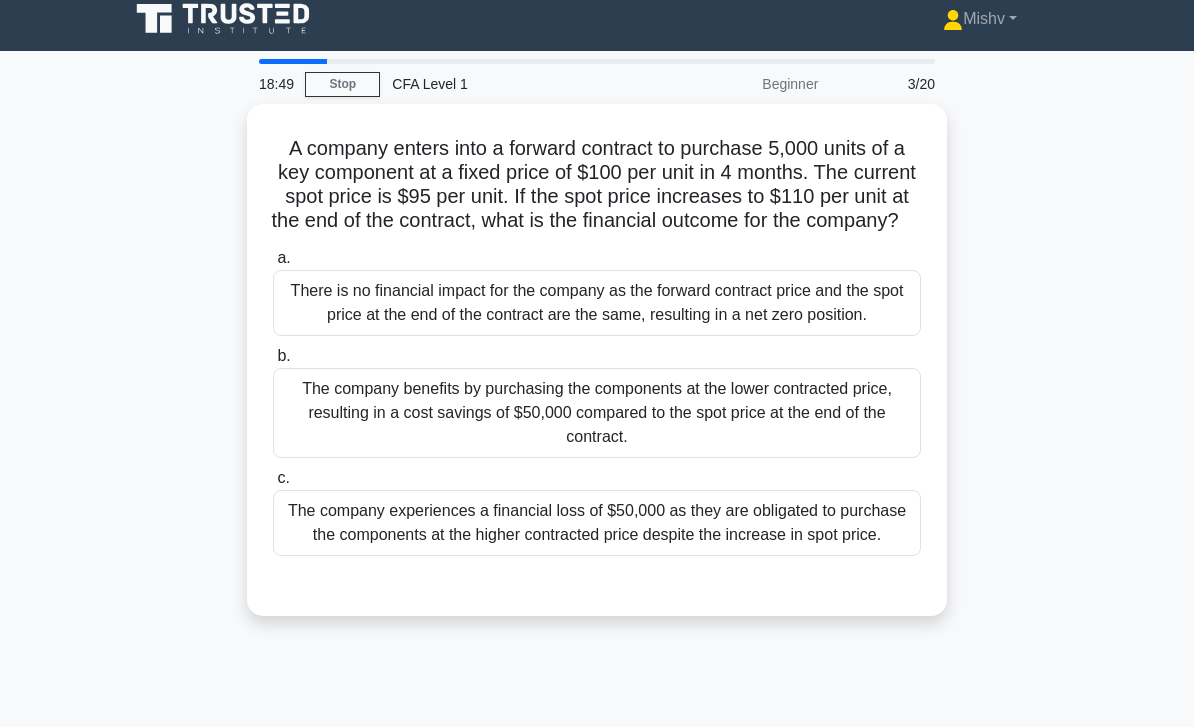 click on "The company benefits by purchasing the components at the lower contracted price, resulting in a cost savings of $50,000 compared to the spot price at the end of the contract." at bounding box center [597, 413] 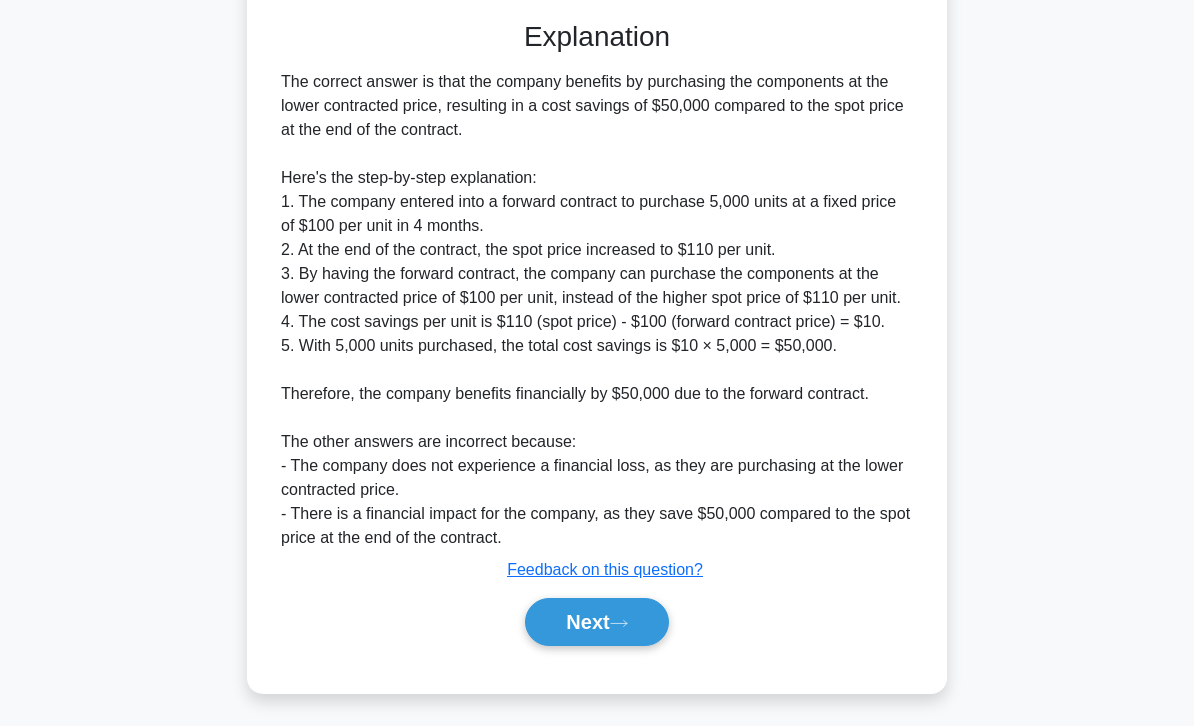 scroll, scrollTop: 680, scrollLeft: 0, axis: vertical 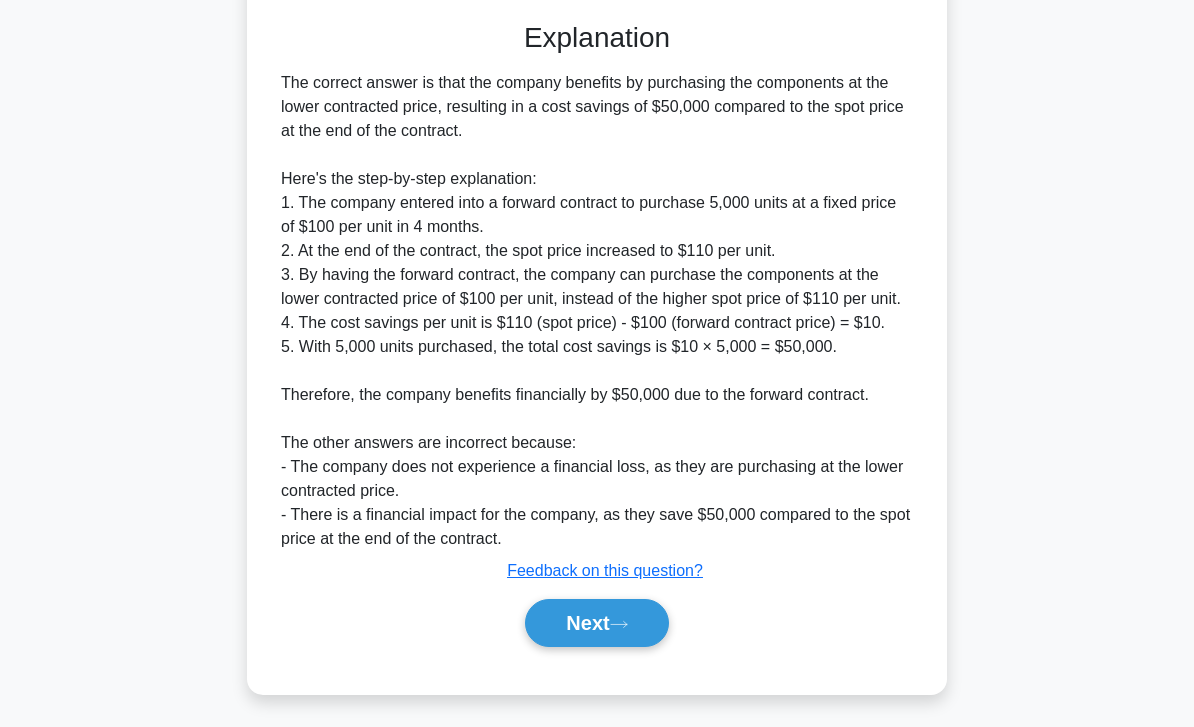 click on "Next" at bounding box center [596, 623] 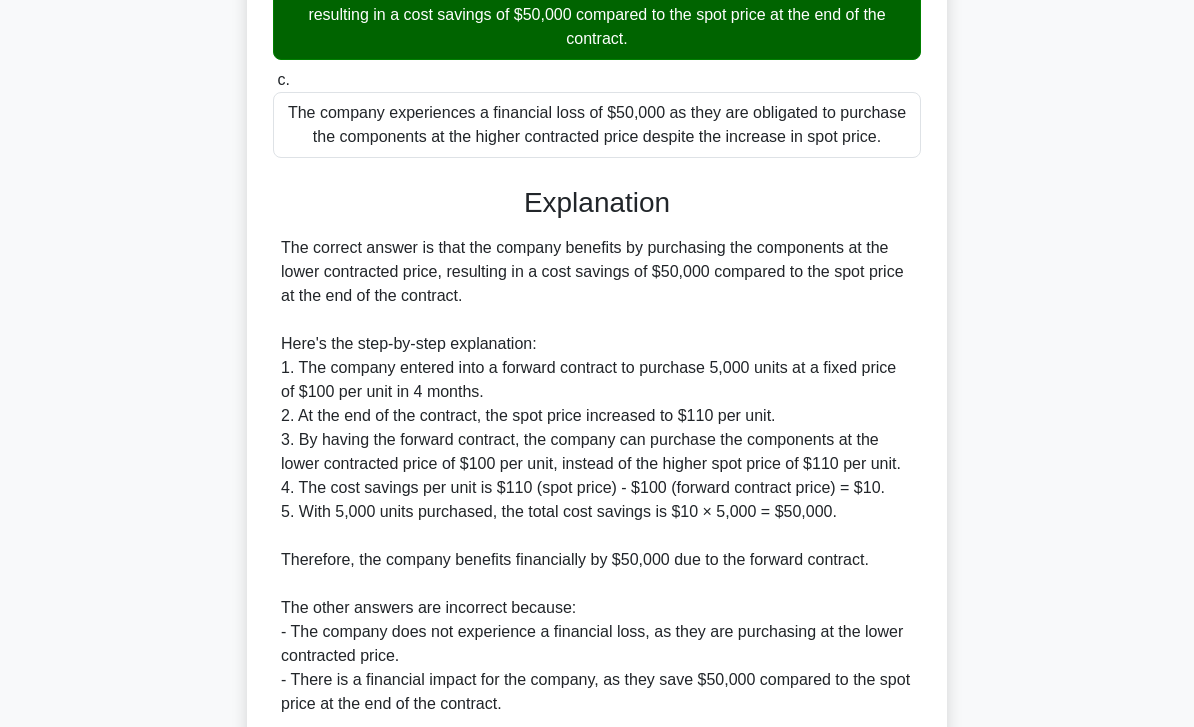 scroll, scrollTop: 0, scrollLeft: 0, axis: both 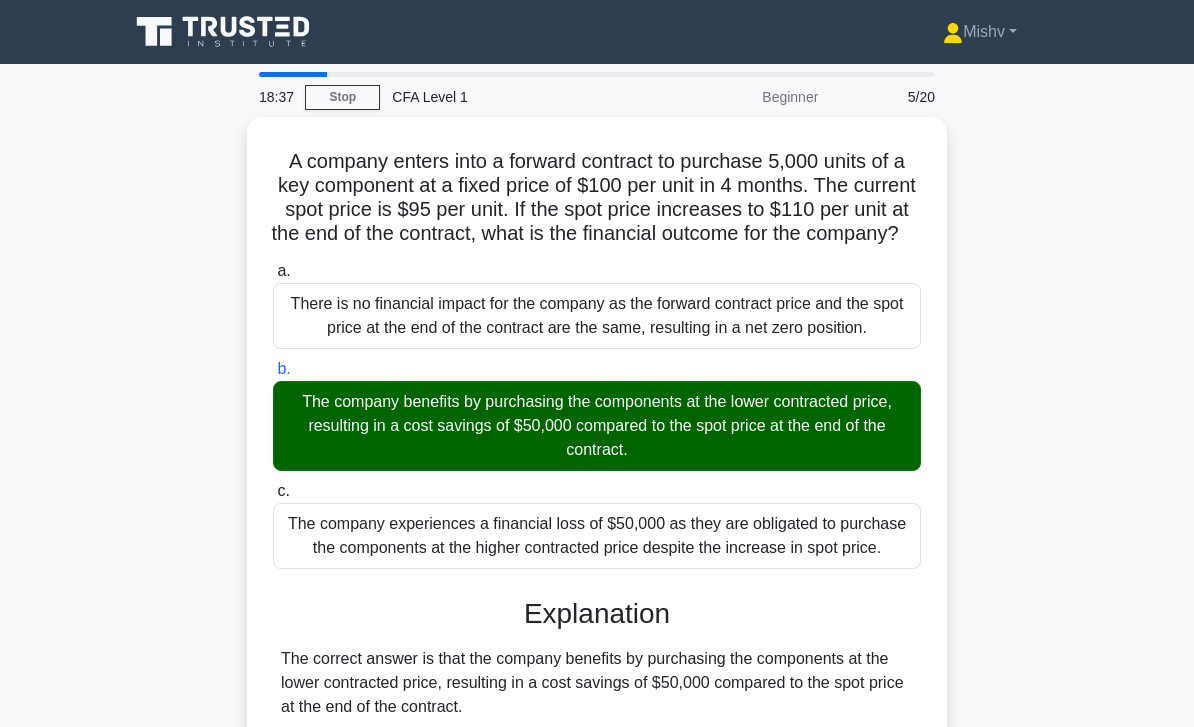 click on "a.
There is no financial impact for the company as the forward contract price and the spot price at the end of the contract are the same, resulting in a net zero position." at bounding box center (597, 304) 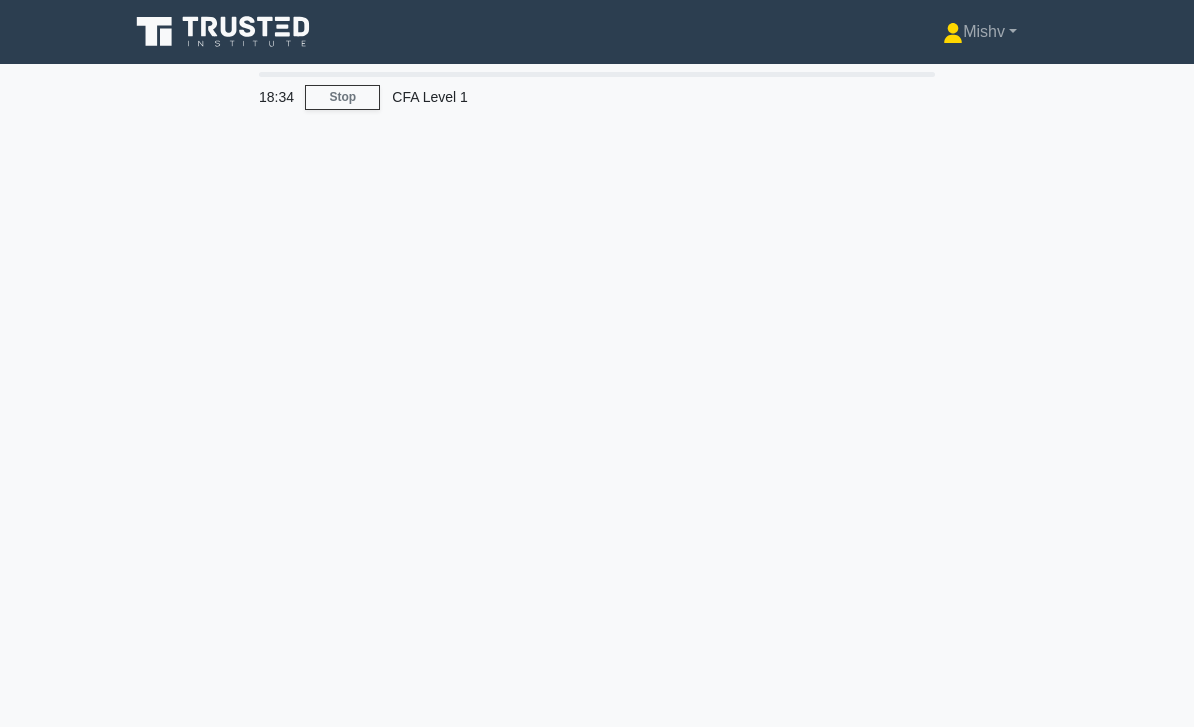 scroll, scrollTop: 0, scrollLeft: 0, axis: both 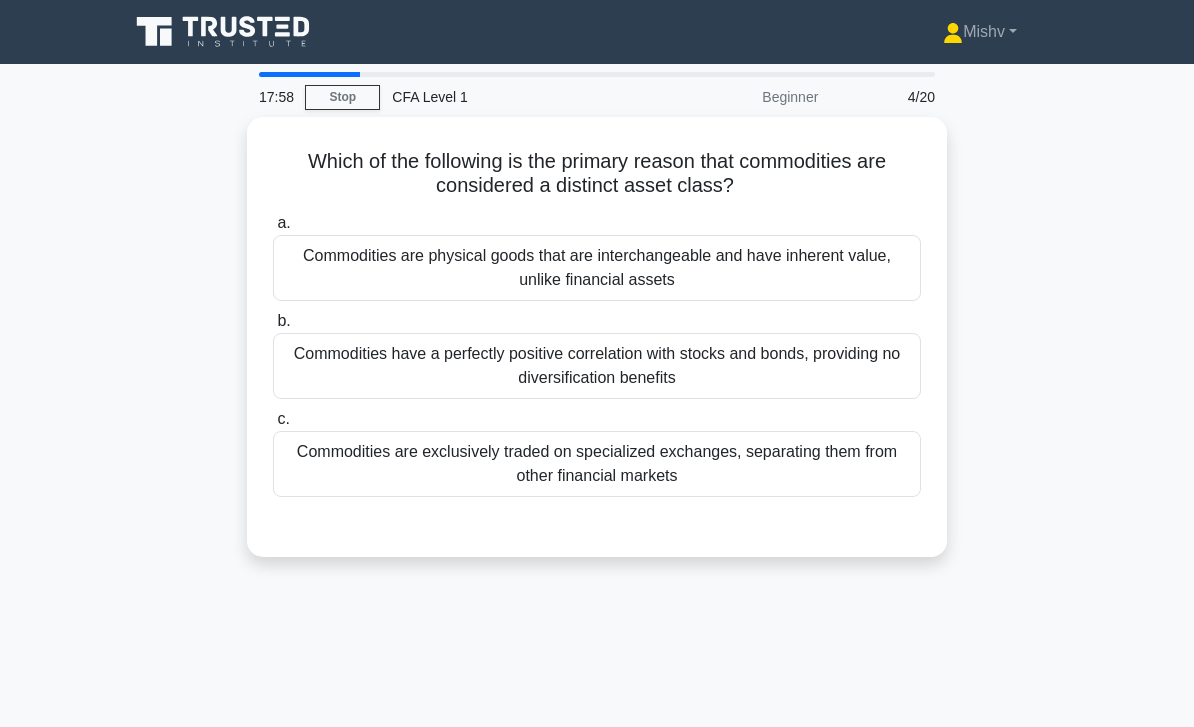 click on "Commodities are physical goods that are interchangeable and have inherent value, unlike financial assets" at bounding box center (597, 268) 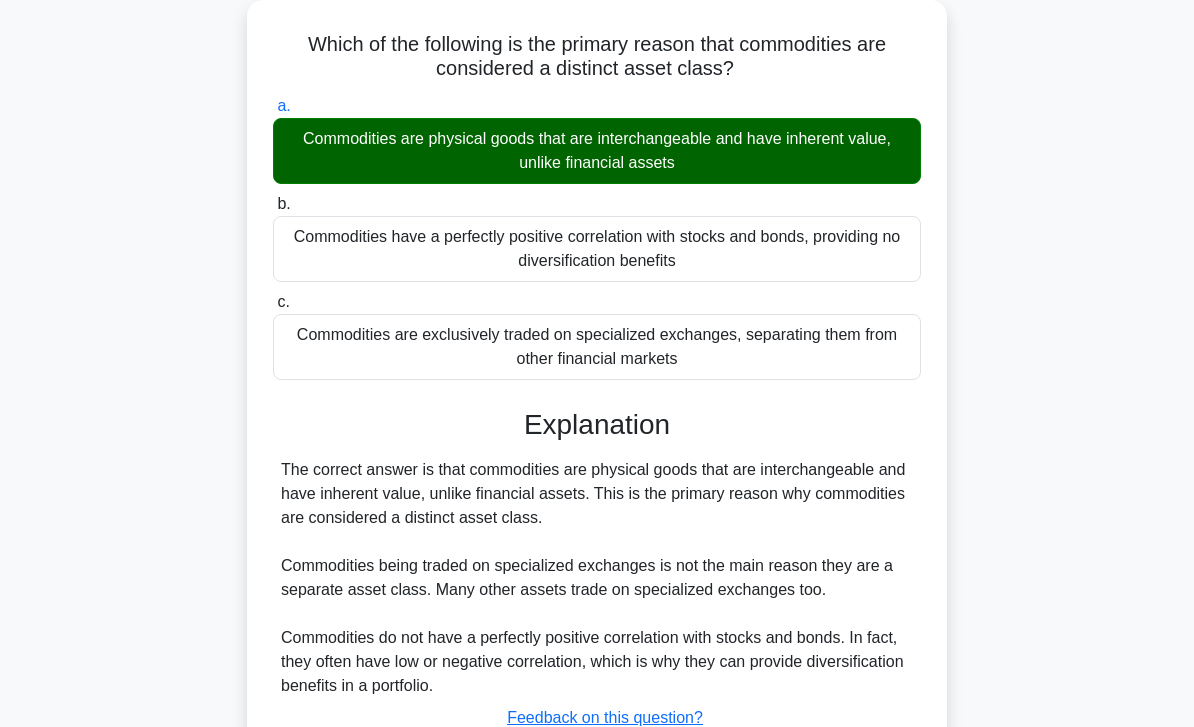scroll, scrollTop: 289, scrollLeft: 0, axis: vertical 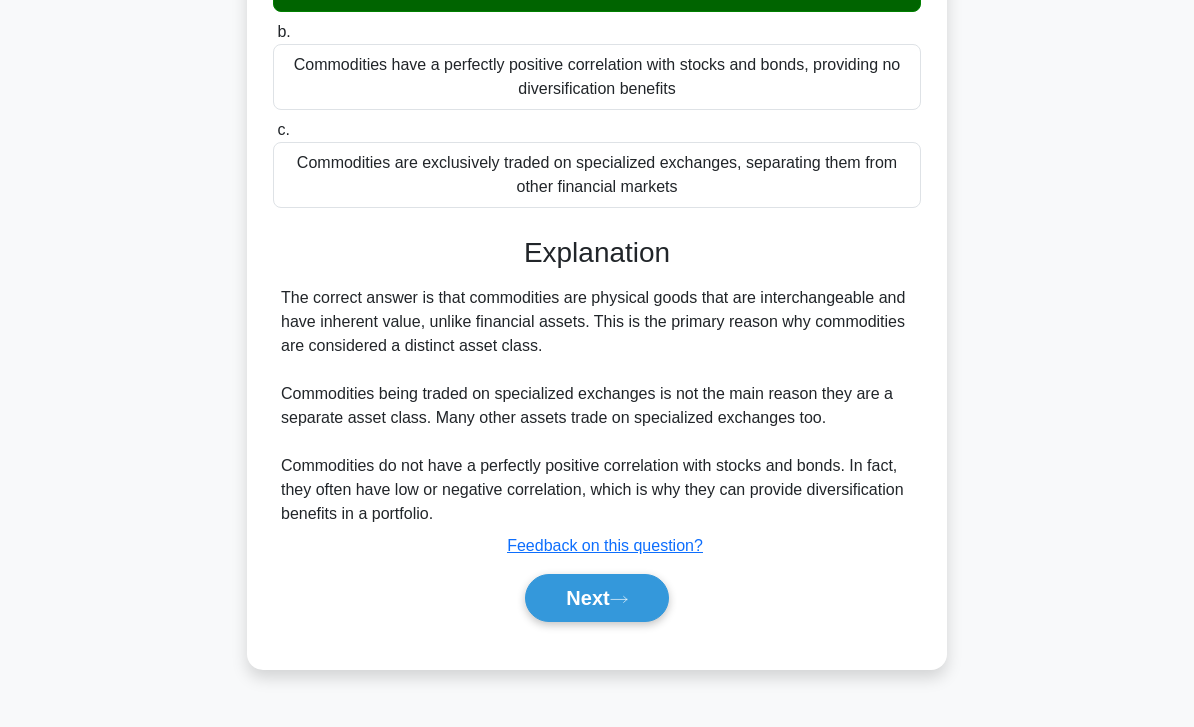 click on "Next" at bounding box center [596, 598] 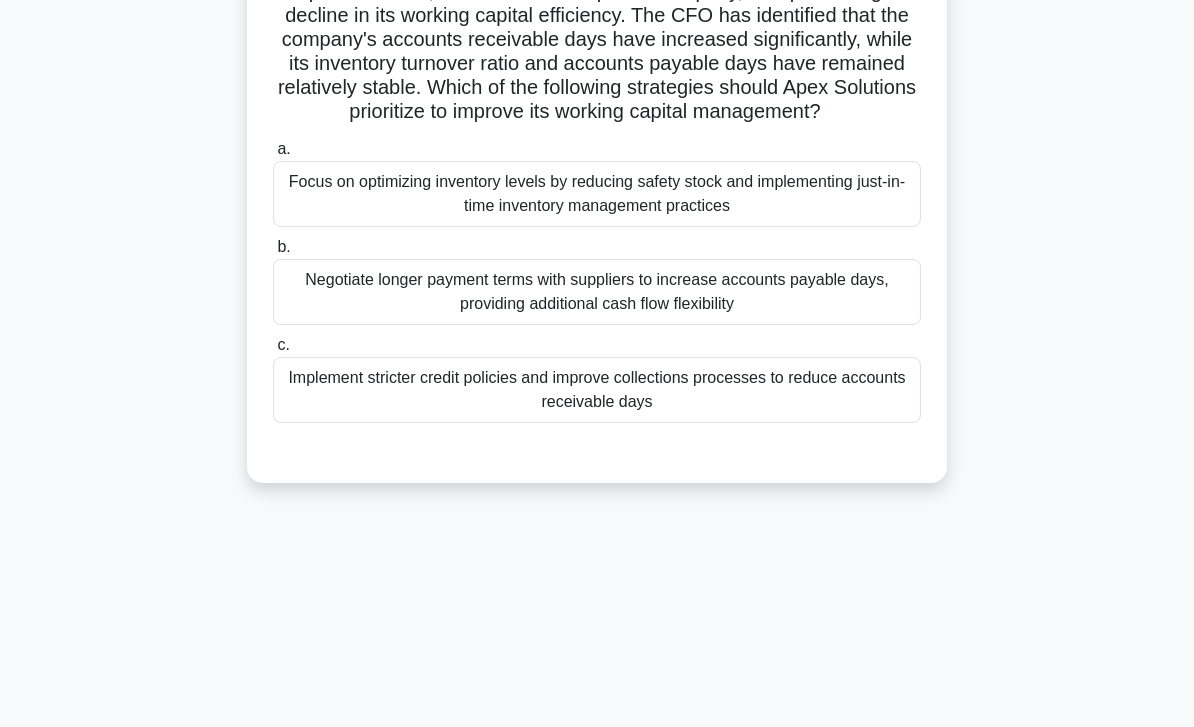 scroll, scrollTop: 0, scrollLeft: 0, axis: both 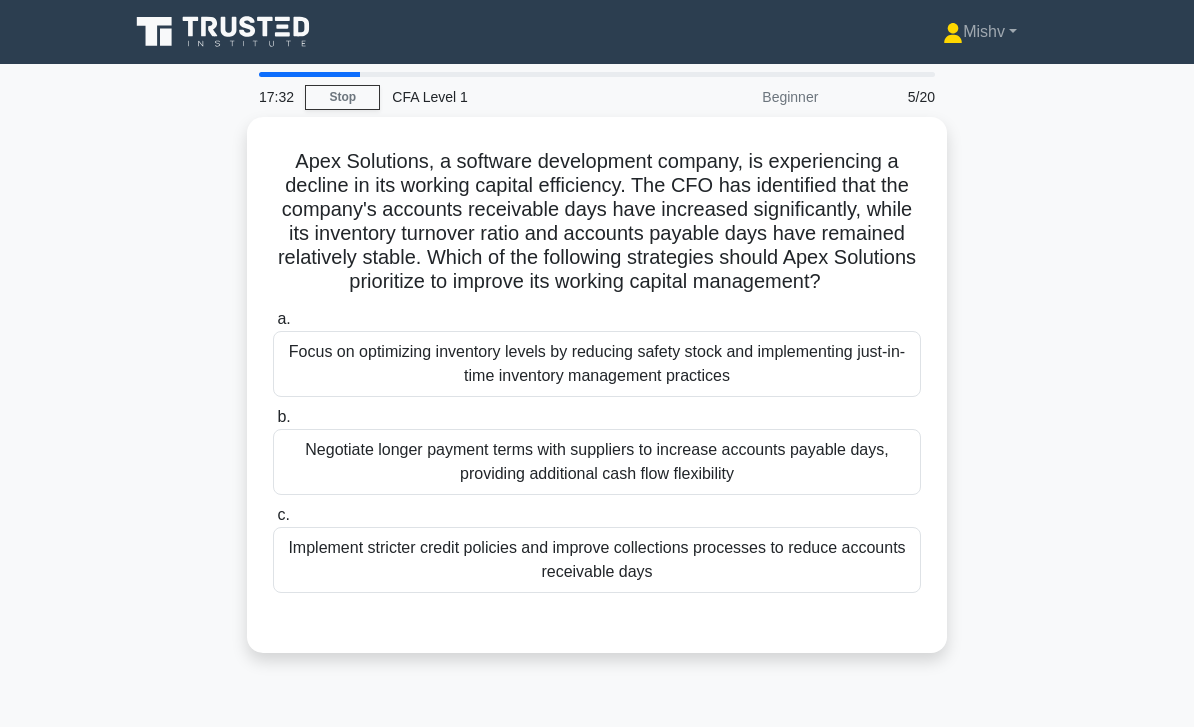click on "Implement stricter credit policies and improve collections processes to reduce accounts receivable days" at bounding box center [597, 560] 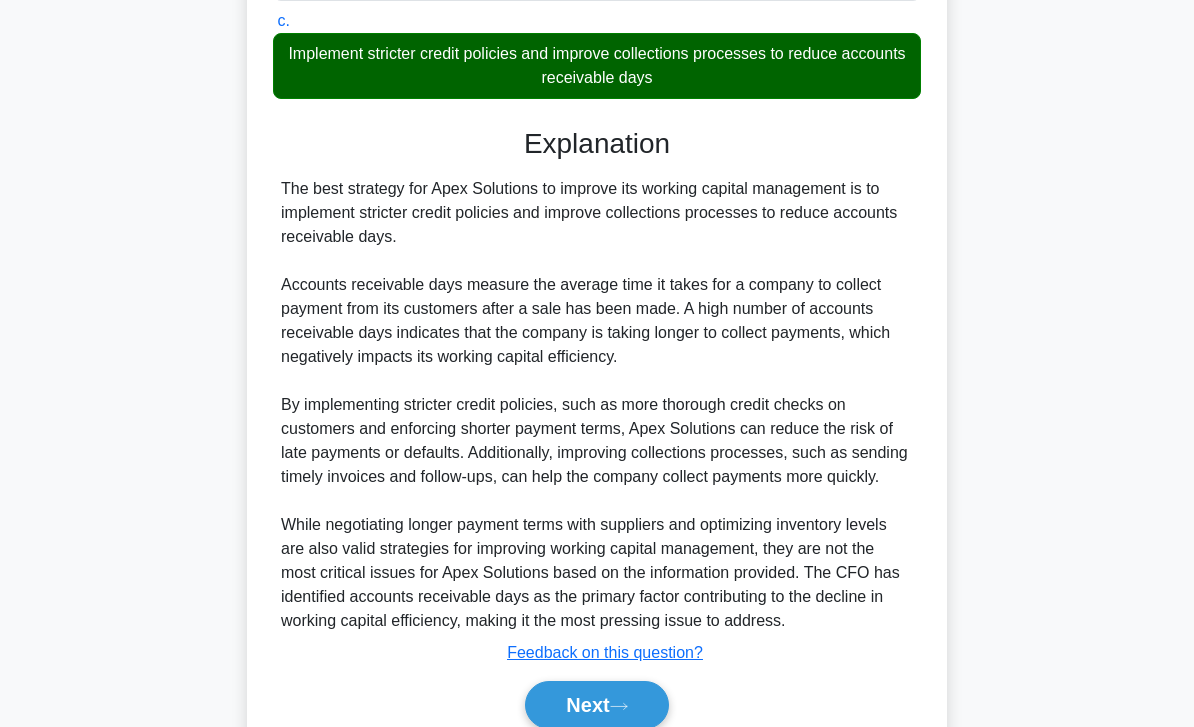 scroll, scrollTop: 608, scrollLeft: 0, axis: vertical 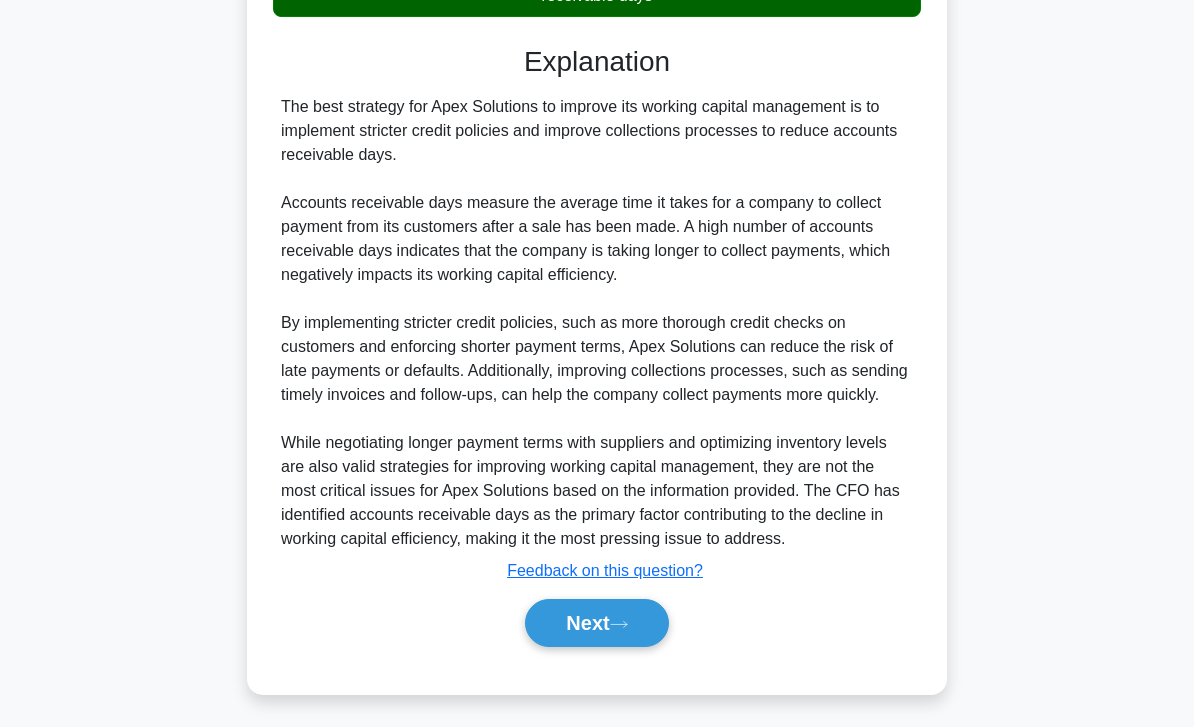 click on "Next" at bounding box center (596, 623) 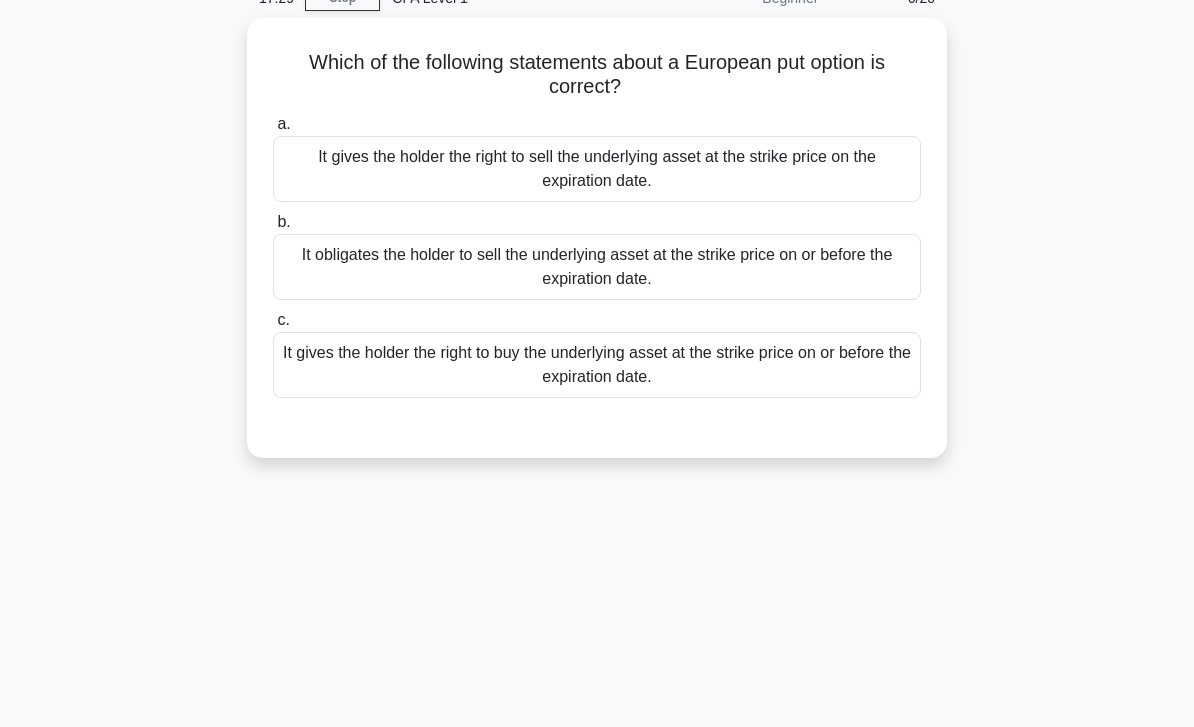 scroll, scrollTop: 0, scrollLeft: 0, axis: both 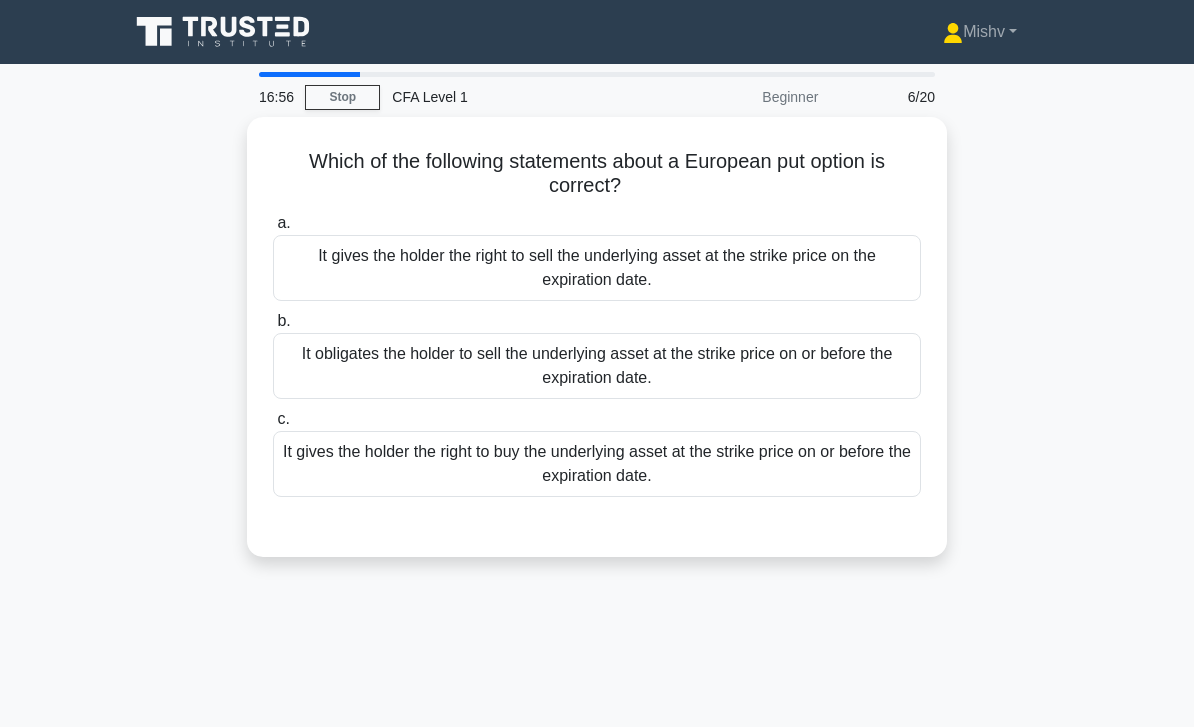 click on "It gives the holder the right to sell the underlying asset at the strike price on the expiration date." at bounding box center (597, 268) 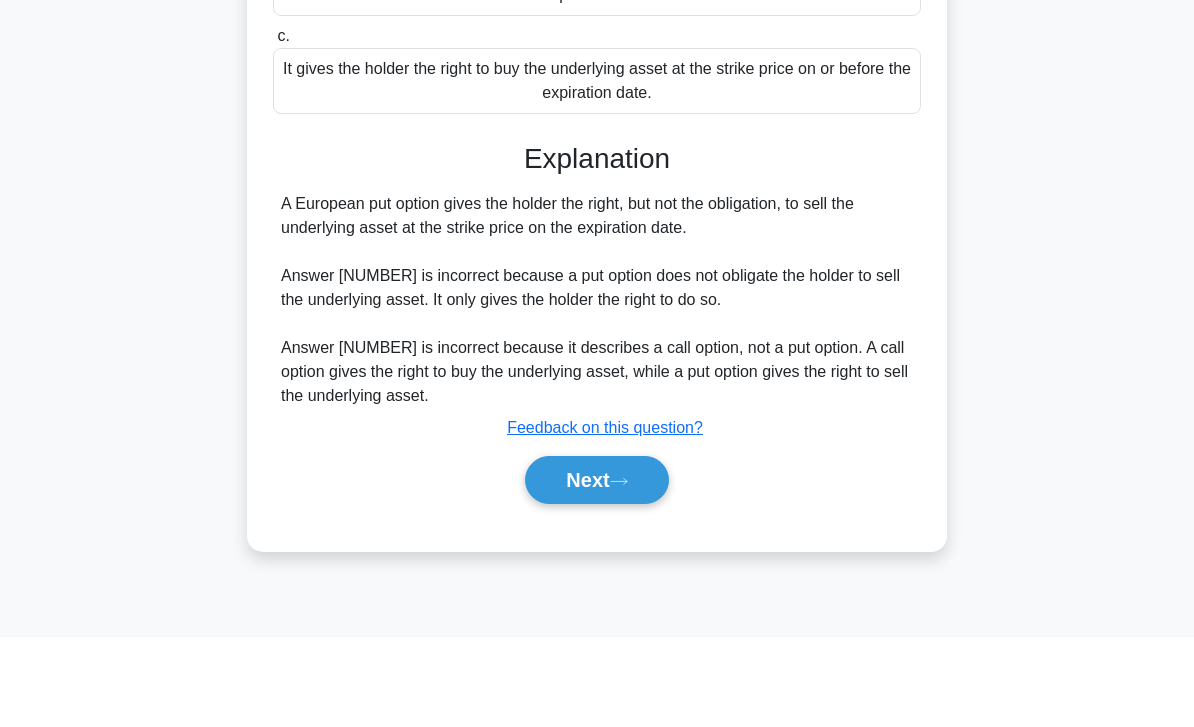 scroll, scrollTop: 289, scrollLeft: 0, axis: vertical 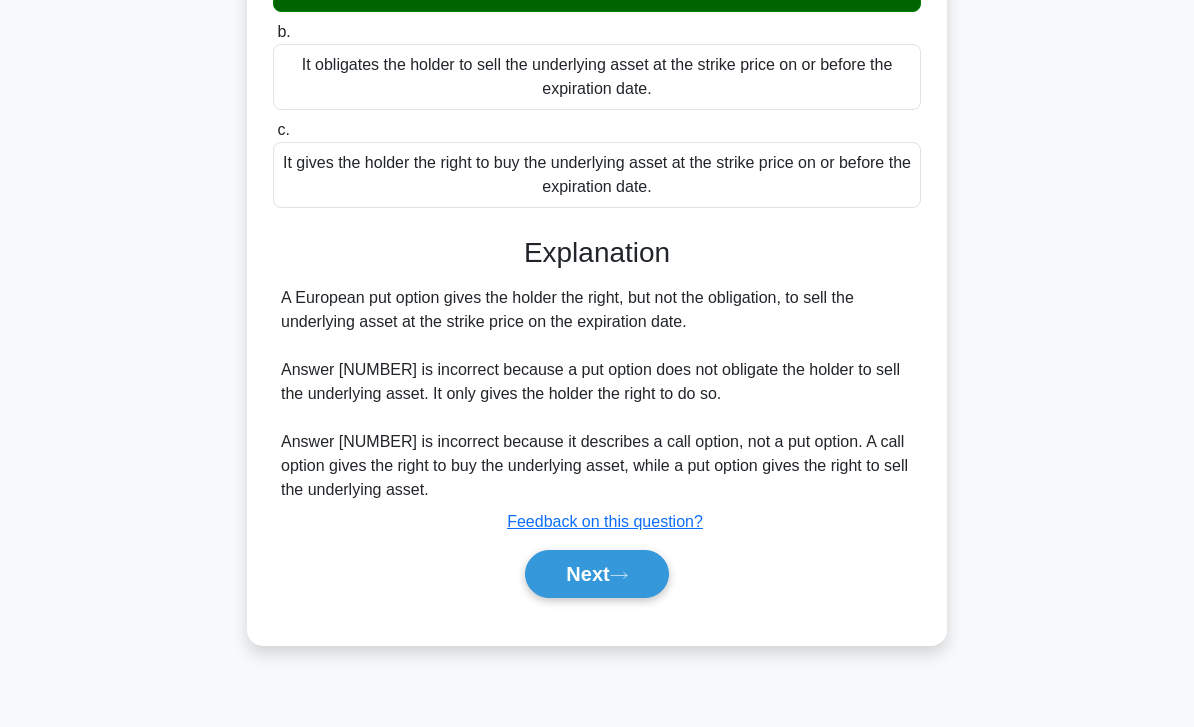 click on "Next" at bounding box center [596, 574] 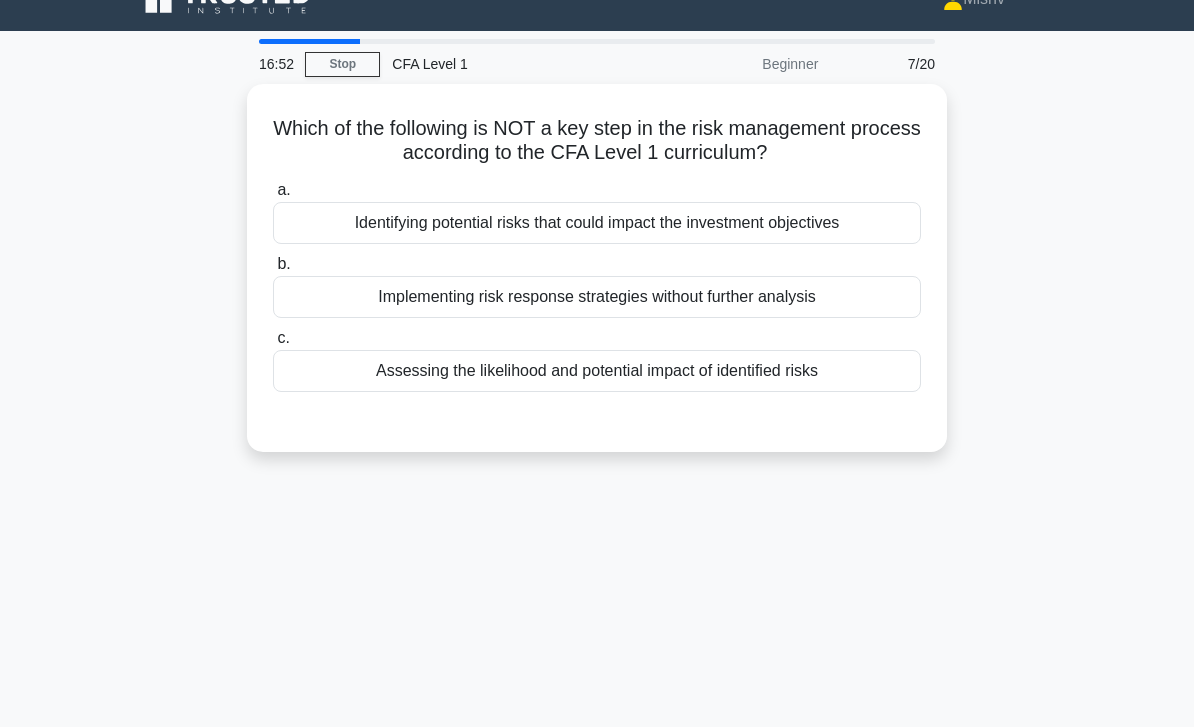 scroll, scrollTop: 0, scrollLeft: 0, axis: both 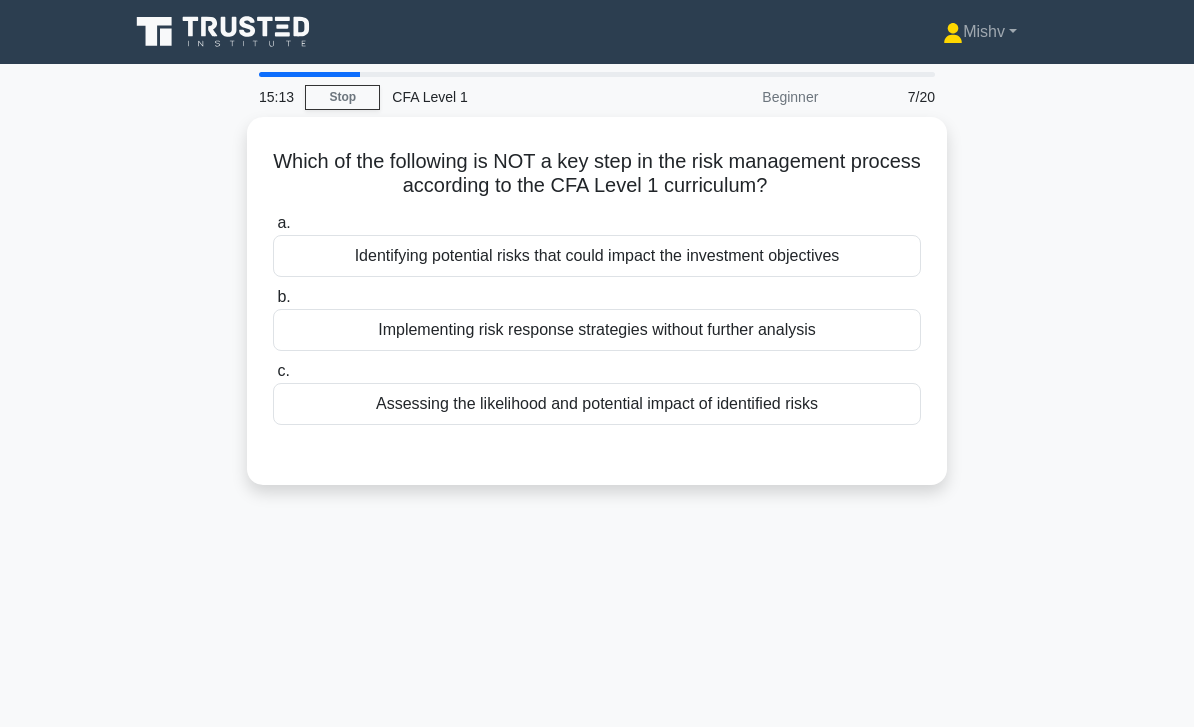 click on "Implementing risk response strategies without further analysis" at bounding box center [597, 330] 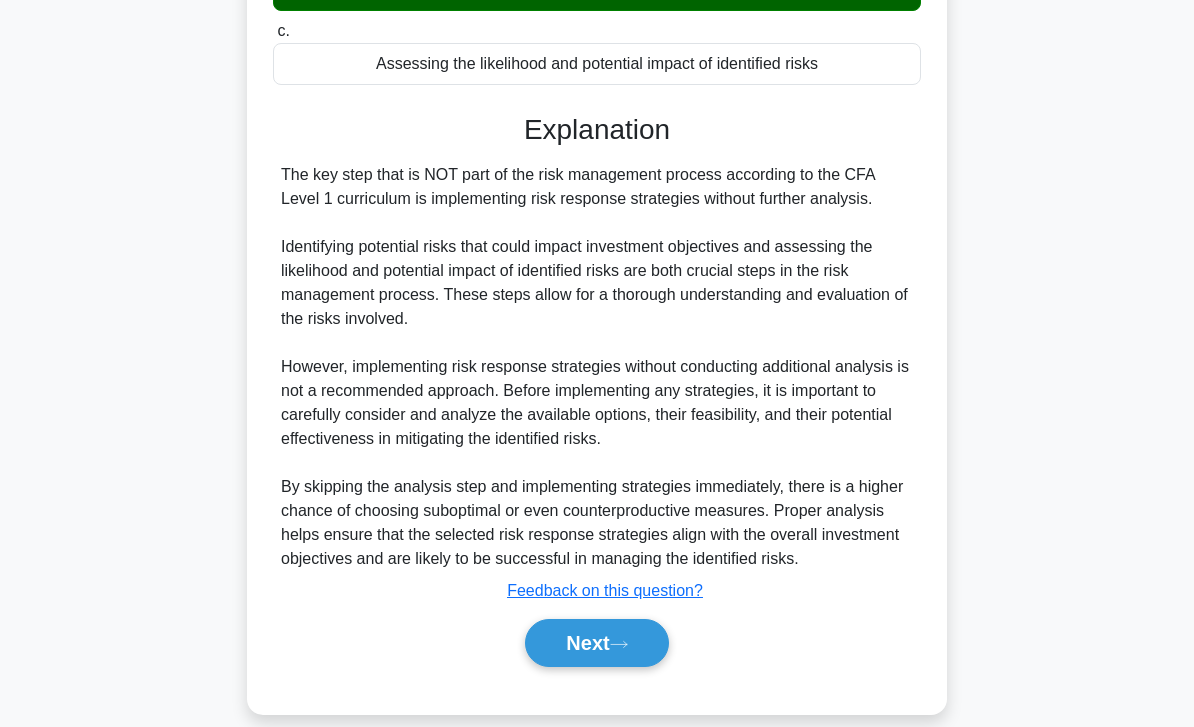 scroll, scrollTop: 392, scrollLeft: 0, axis: vertical 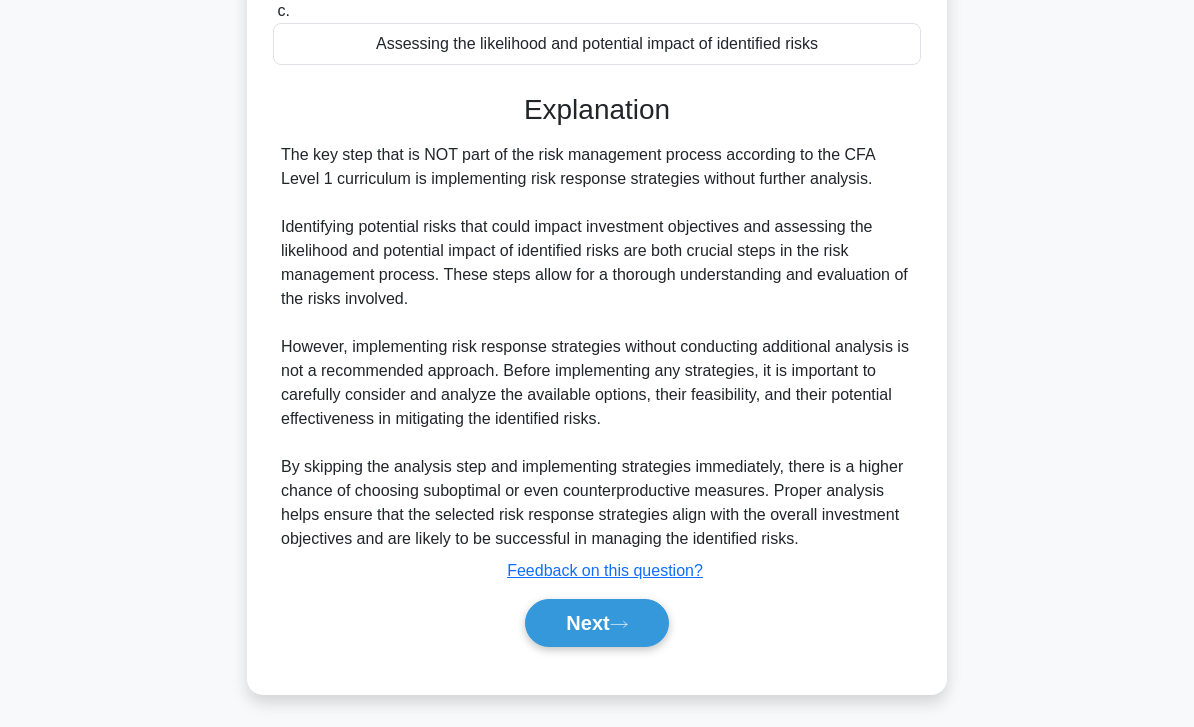 click on "Next" at bounding box center (596, 623) 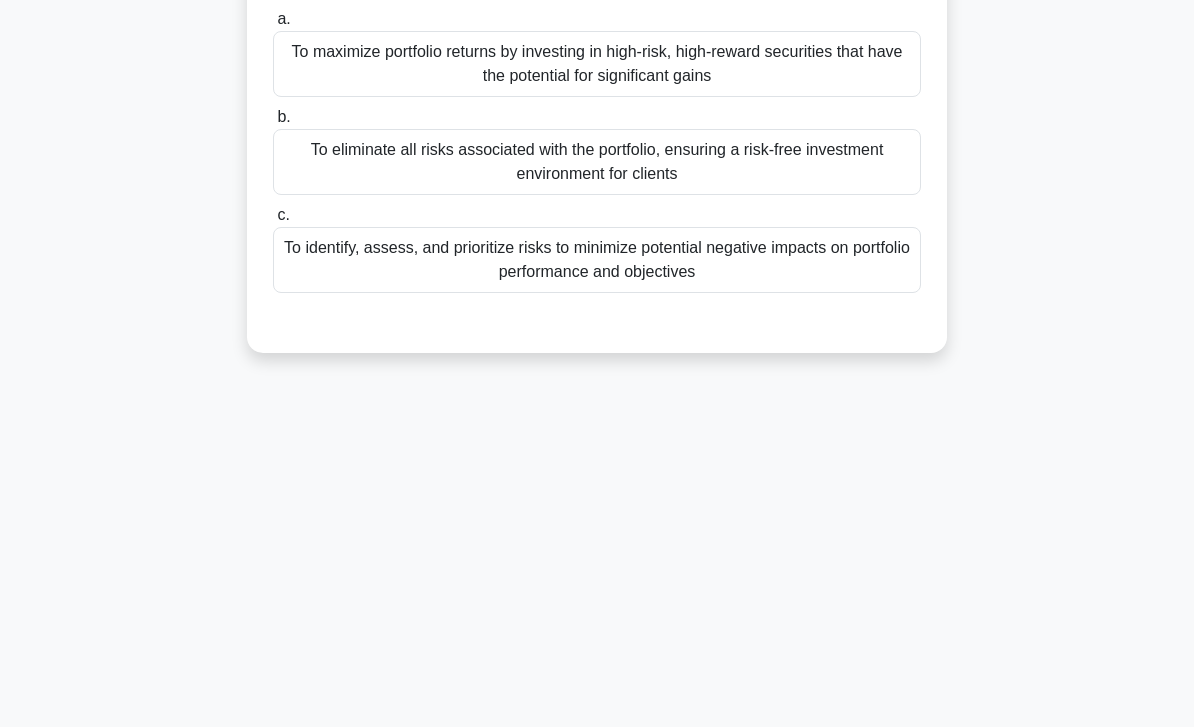 scroll, scrollTop: 0, scrollLeft: 0, axis: both 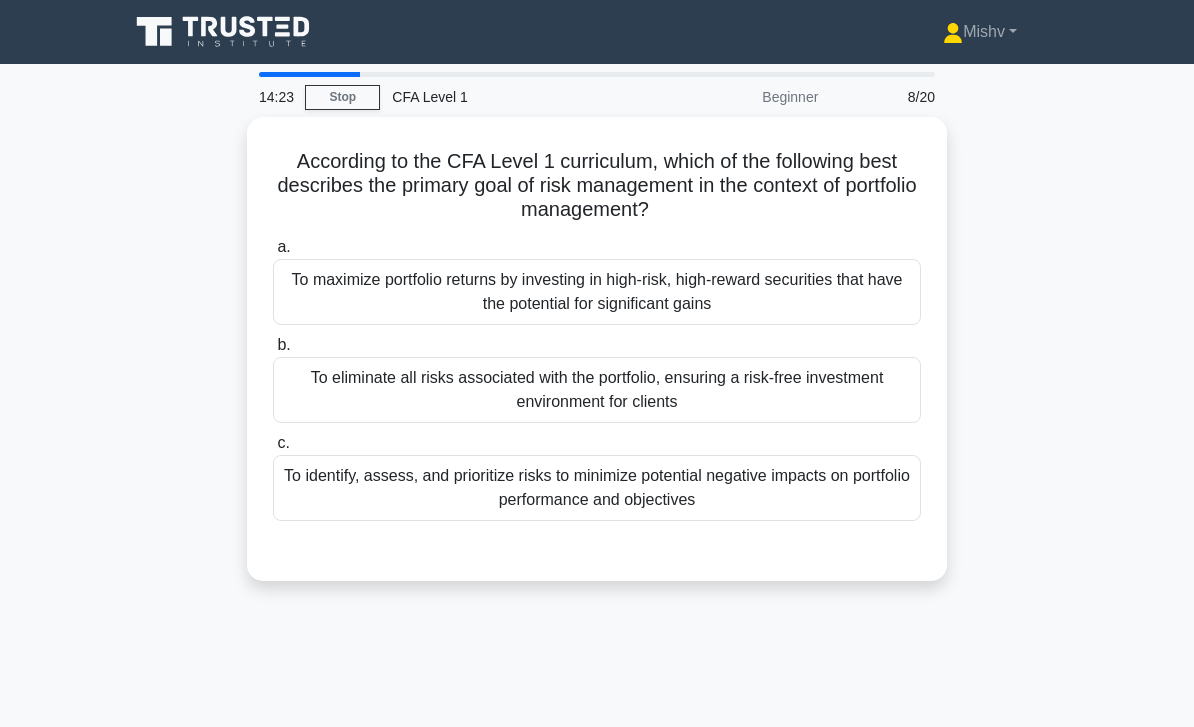 click on "To identify, assess, and prioritize risks to minimize potential negative impacts on portfolio performance and objectives" at bounding box center [597, 488] 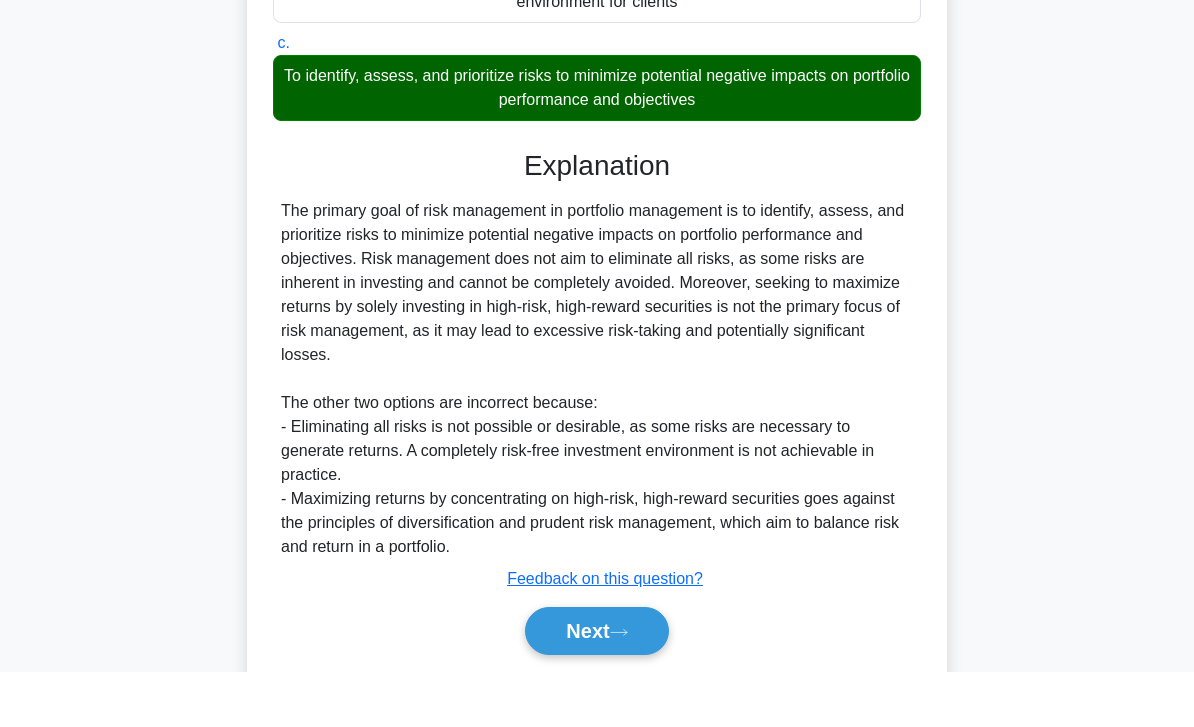 scroll, scrollTop: 344, scrollLeft: 0, axis: vertical 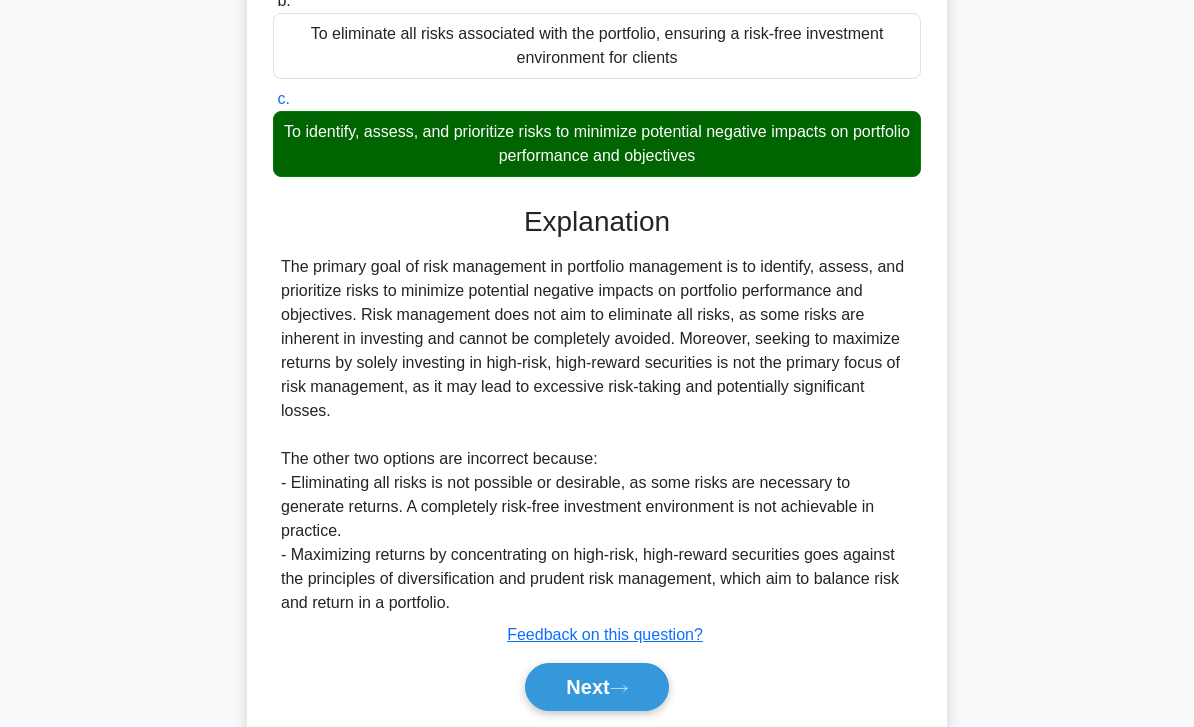click on "Next" at bounding box center (596, 687) 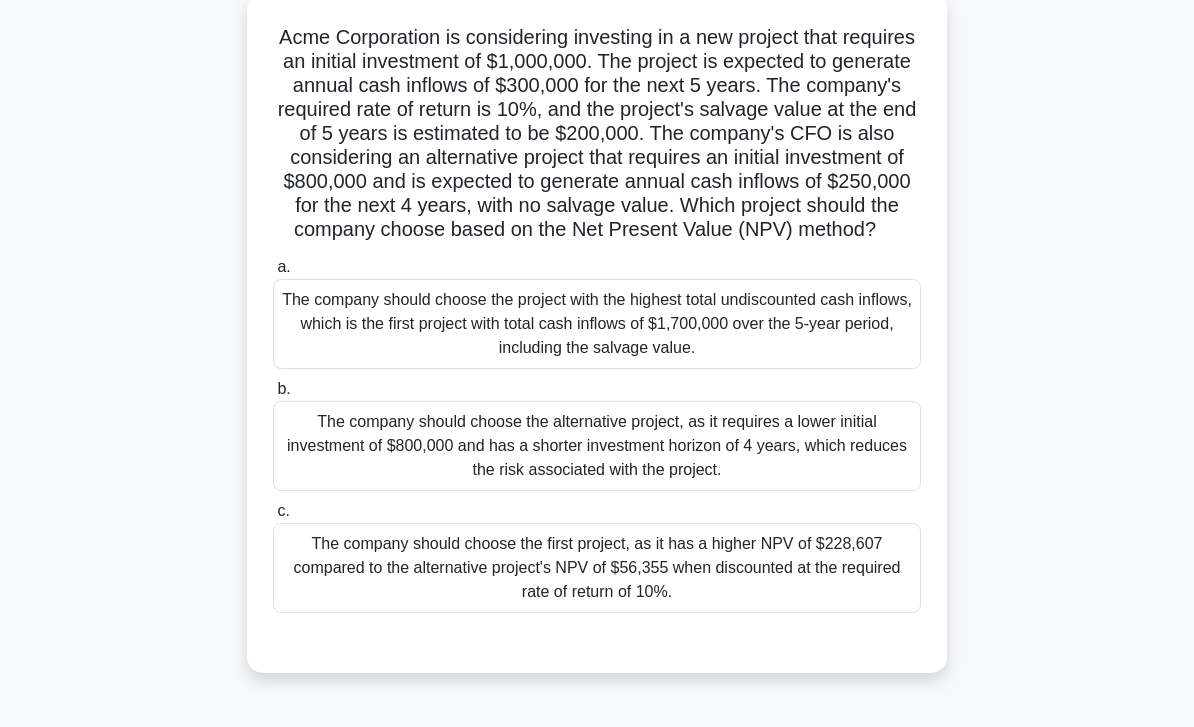 scroll, scrollTop: 128, scrollLeft: 0, axis: vertical 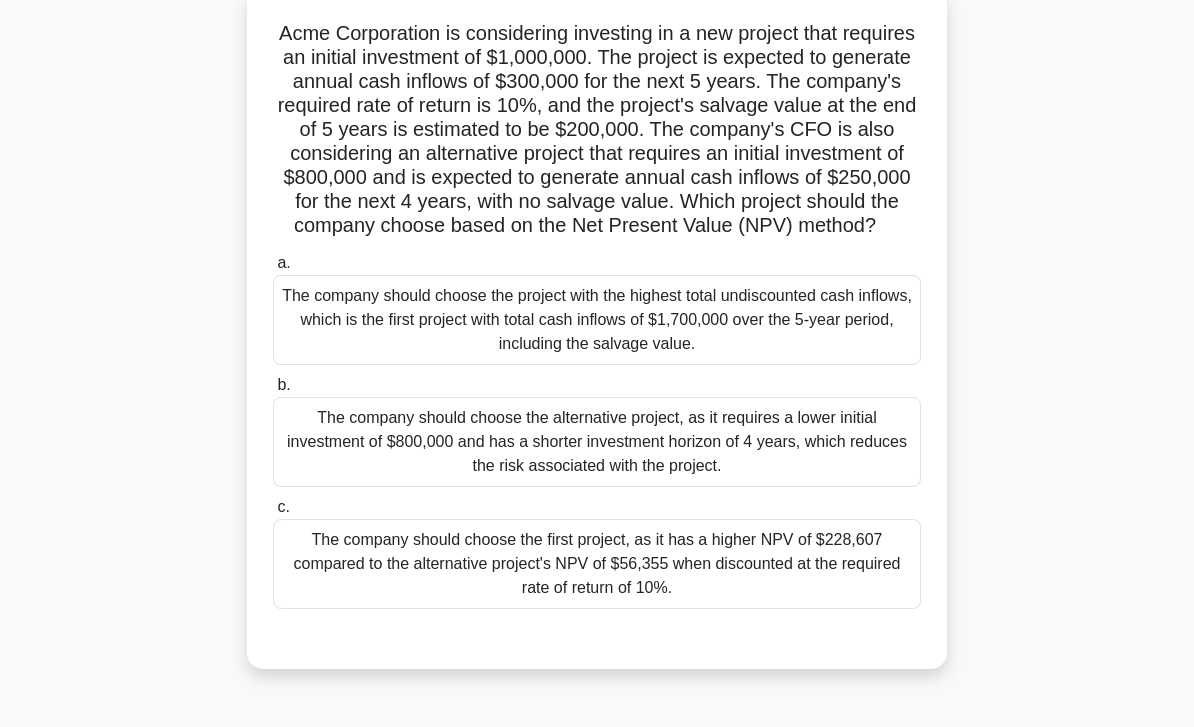 click on "The company should choose the first project, as it has a higher NPV of $228,607 compared to the alternative project's NPV of $56,355 when discounted at the required rate of return of 10%." at bounding box center (597, 564) 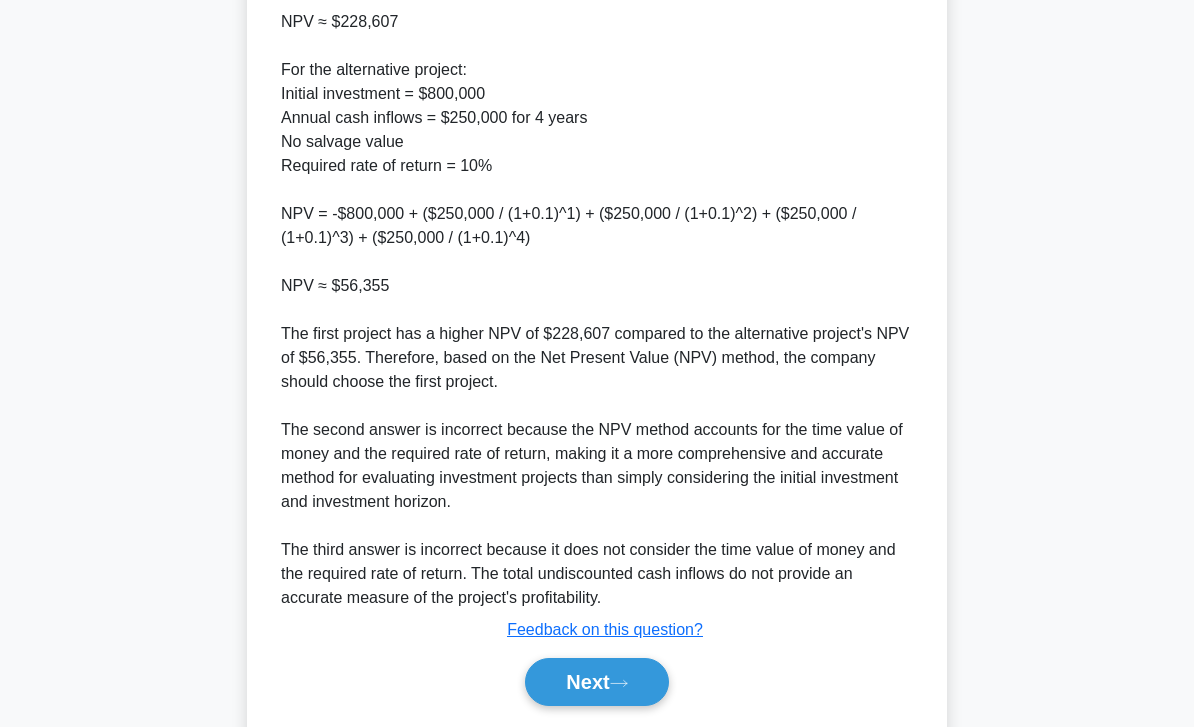 scroll, scrollTop: 1184, scrollLeft: 0, axis: vertical 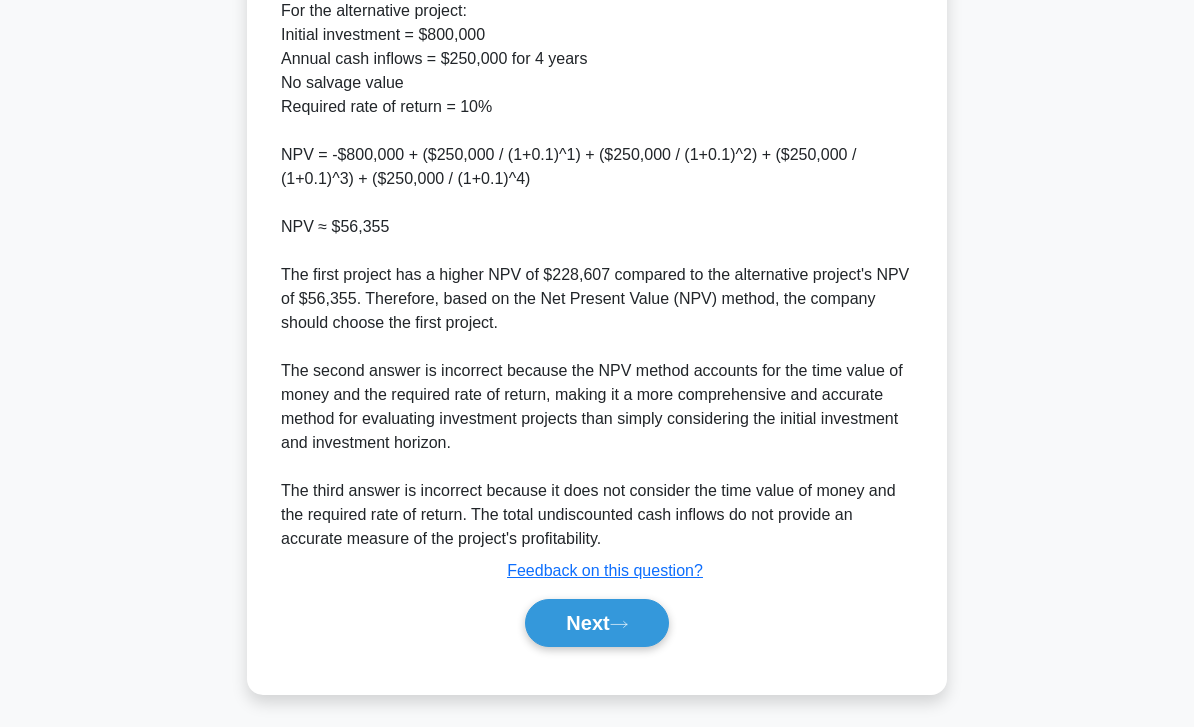 click on "Next" at bounding box center (596, 623) 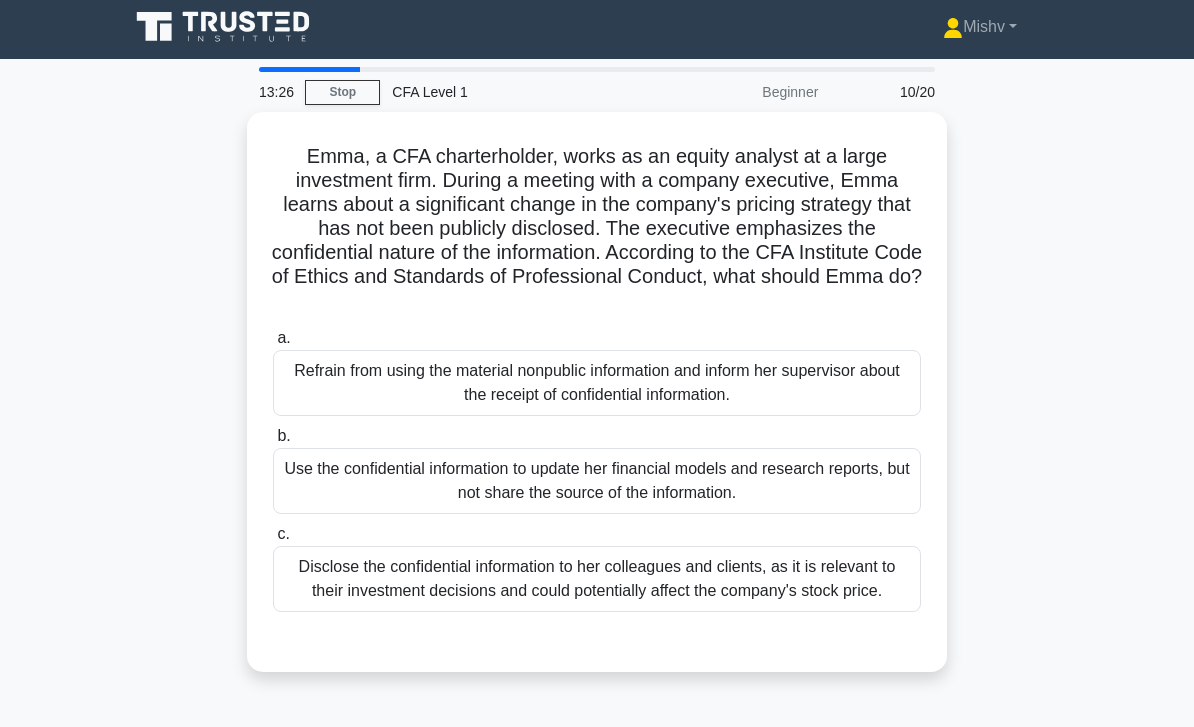 scroll, scrollTop: 0, scrollLeft: 0, axis: both 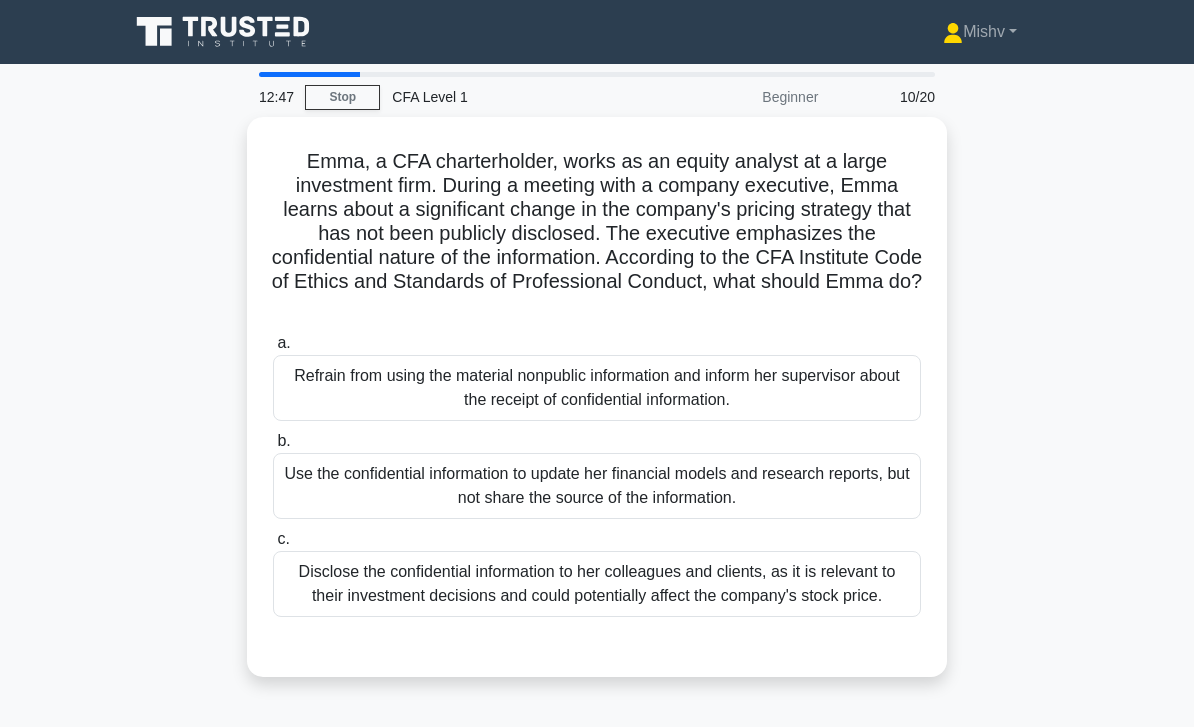 click on "Refrain from using the material nonpublic information and inform her supervisor about the receipt of confidential information." at bounding box center [597, 388] 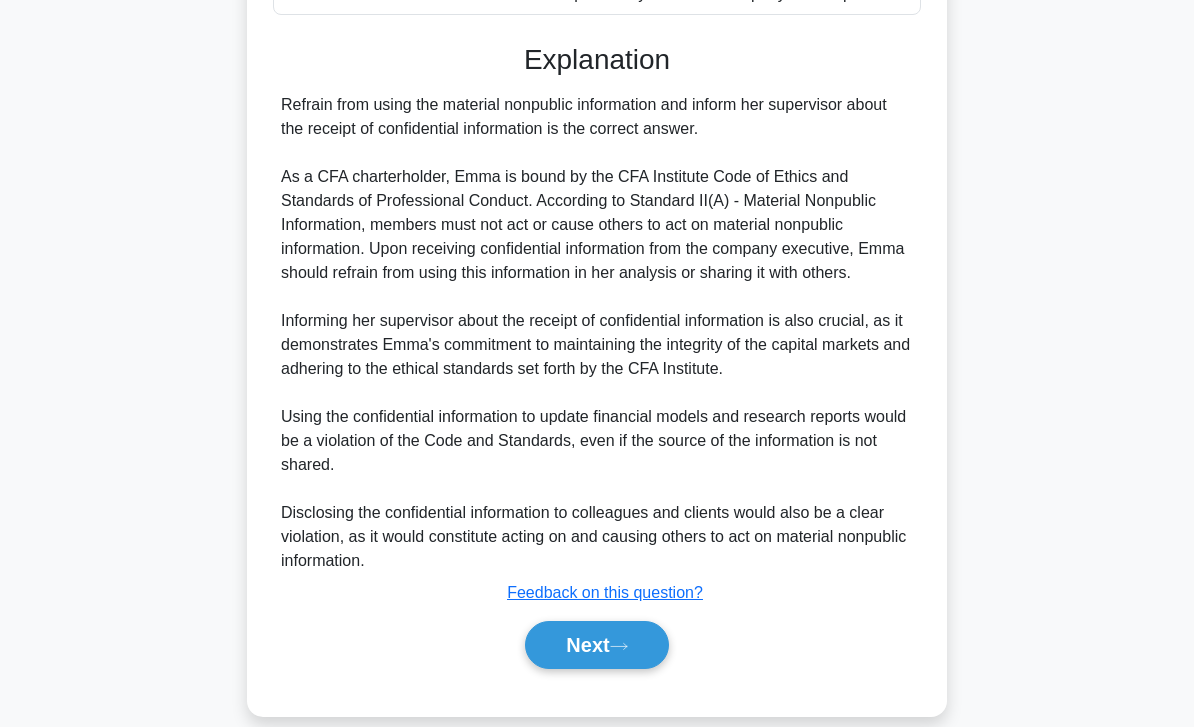 scroll, scrollTop: 632, scrollLeft: 0, axis: vertical 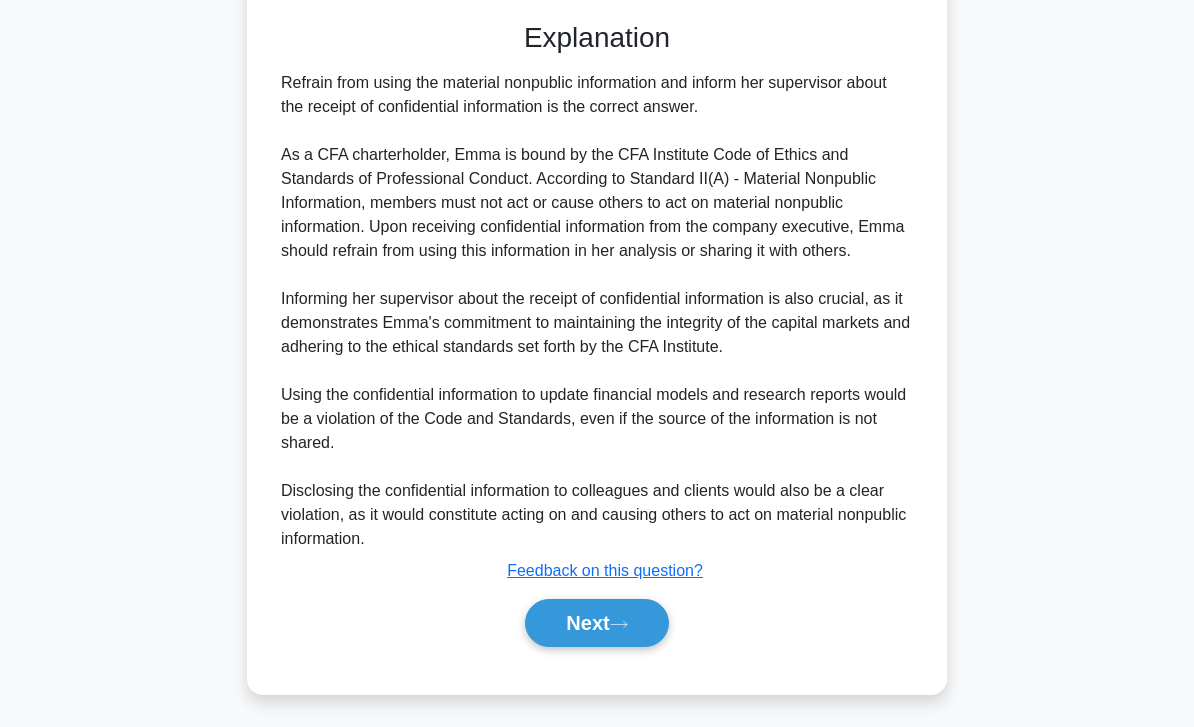 click on "Next" at bounding box center [596, 623] 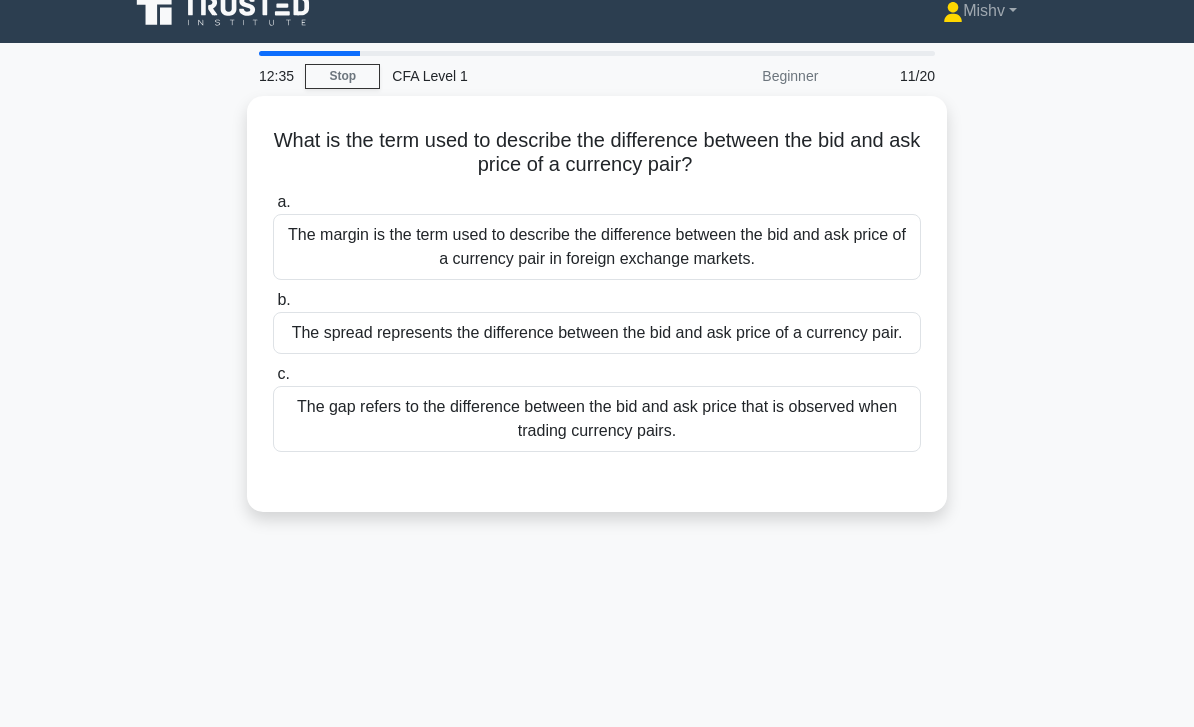 scroll, scrollTop: 0, scrollLeft: 0, axis: both 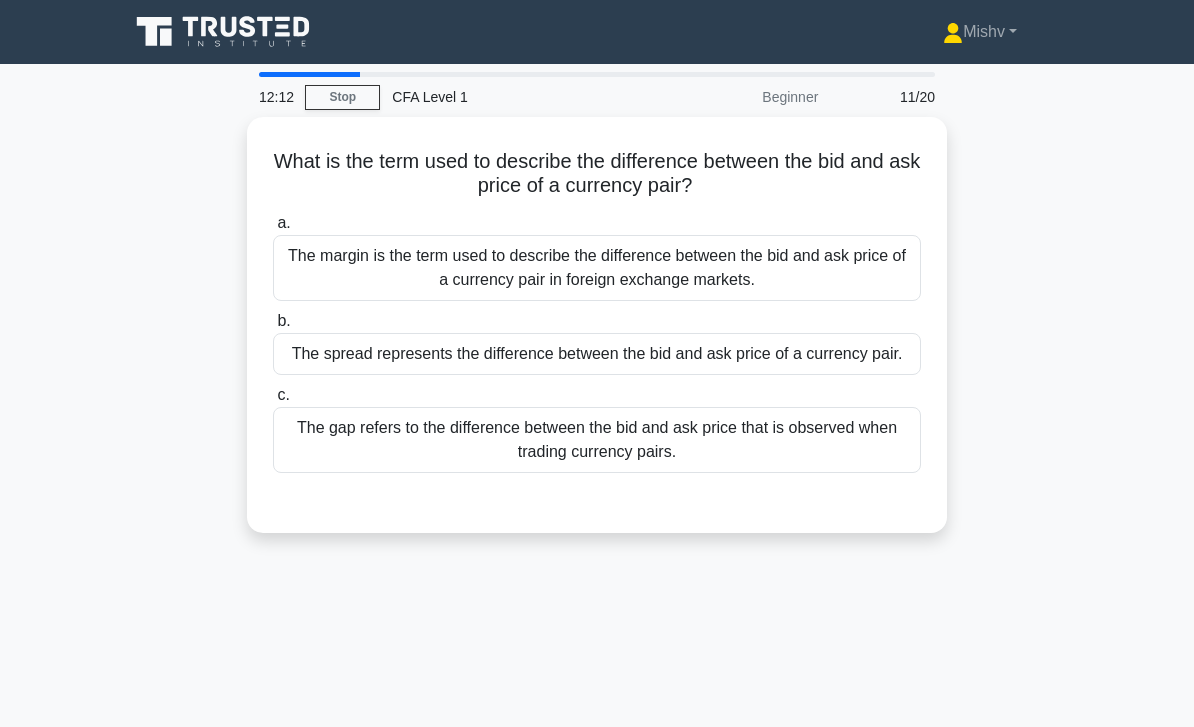 click on "The spread represents the difference between the bid and ask price of a currency pair." at bounding box center [597, 354] 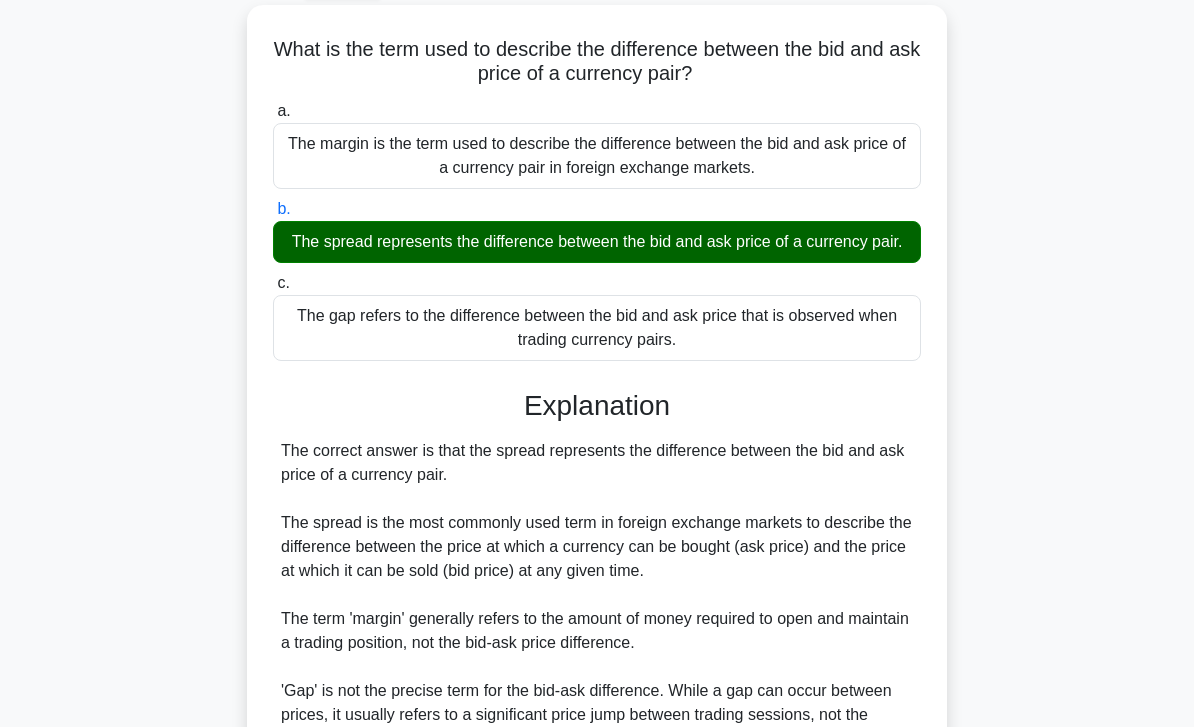 scroll, scrollTop: 289, scrollLeft: 0, axis: vertical 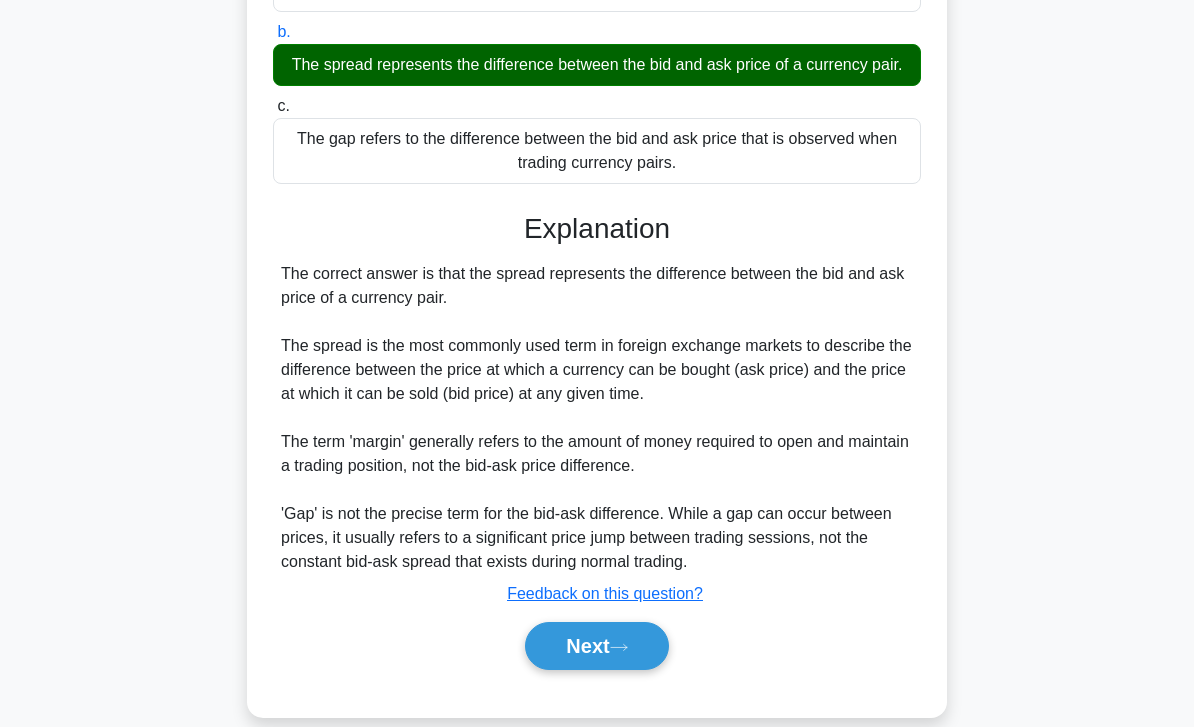 click on "Next" at bounding box center (596, 646) 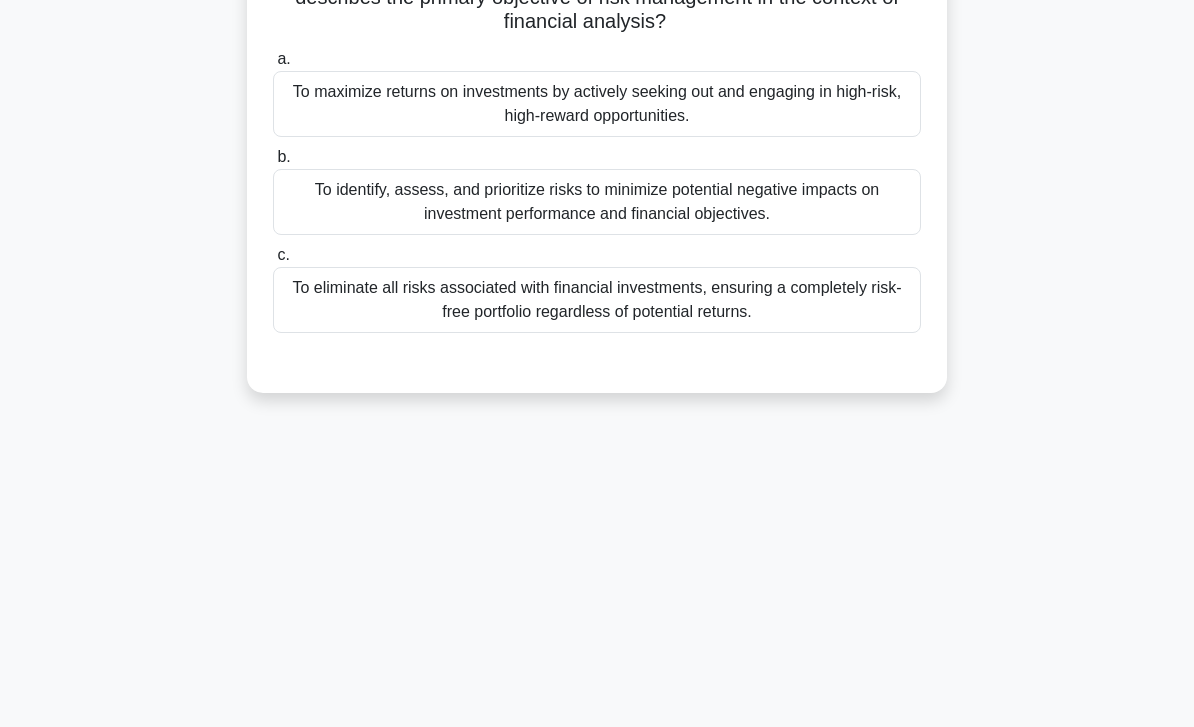 scroll, scrollTop: 0, scrollLeft: 0, axis: both 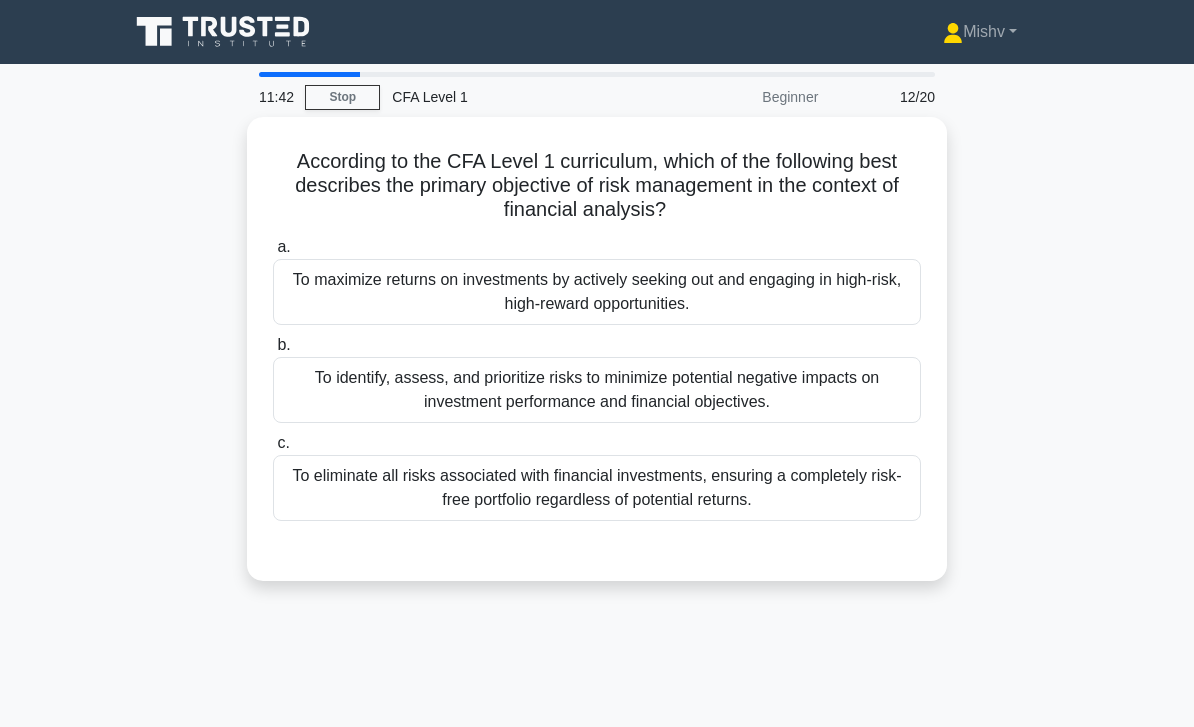 click on "To identify, assess, and prioritize risks to minimize potential negative impacts on investment performance and financial objectives." at bounding box center [597, 390] 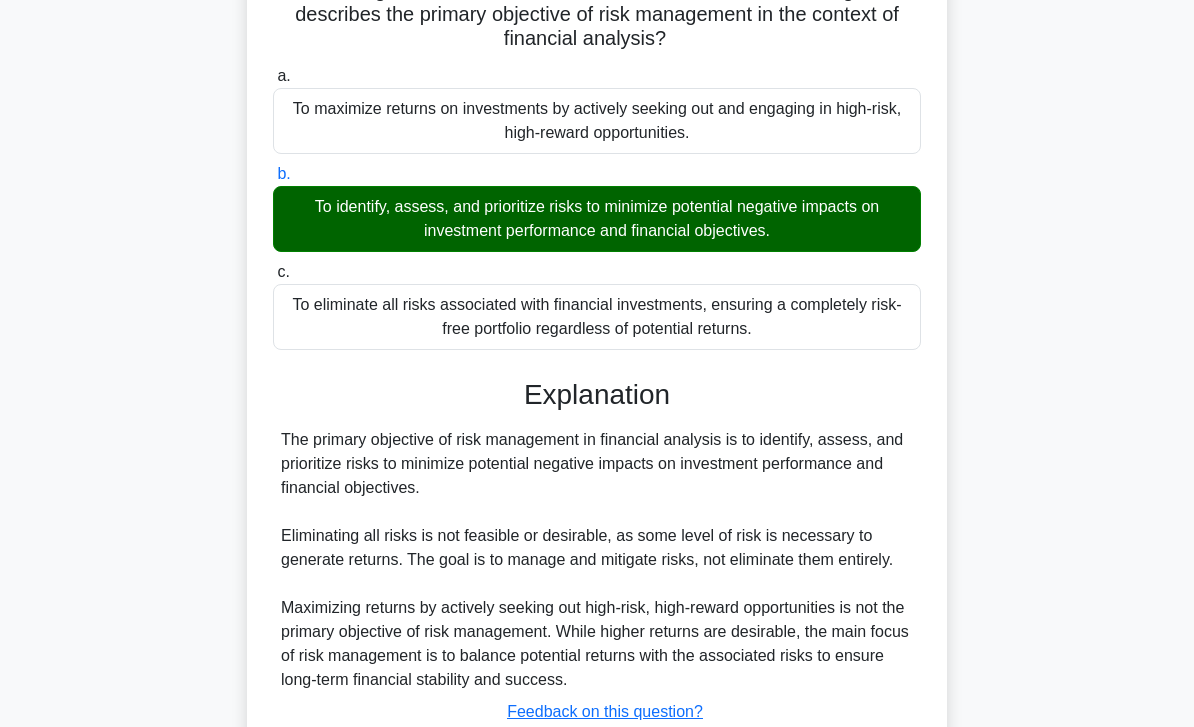 scroll, scrollTop: 296, scrollLeft: 0, axis: vertical 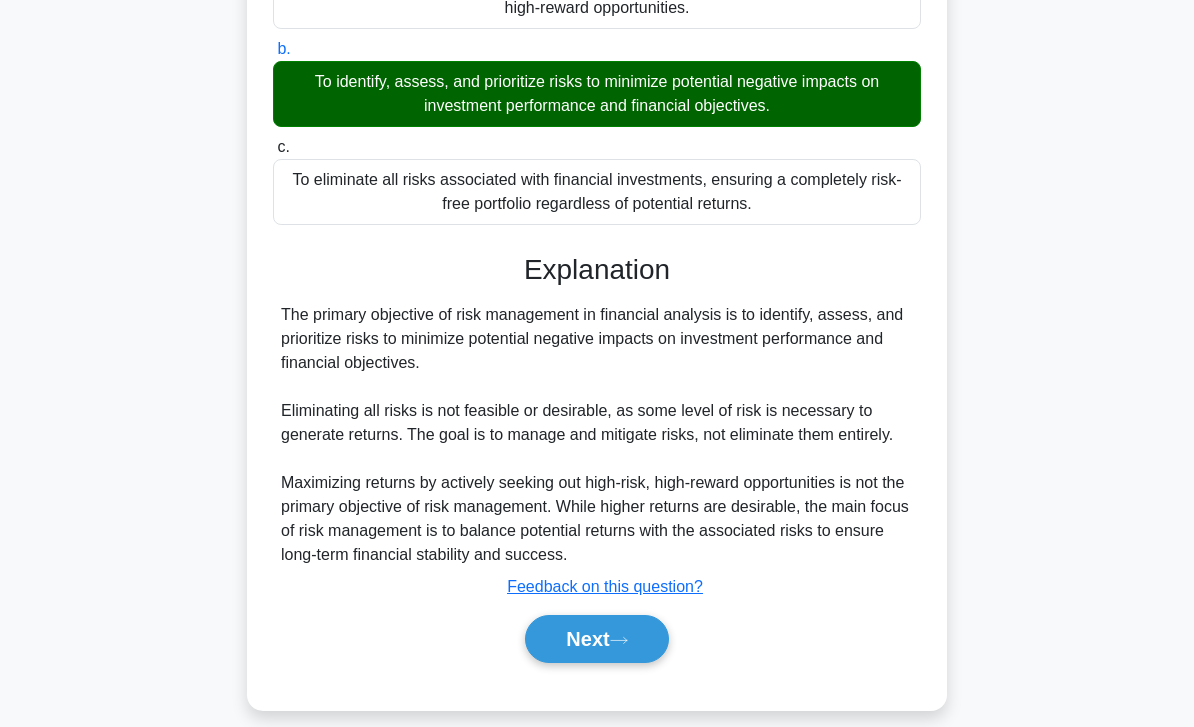 click on "Next" at bounding box center (596, 639) 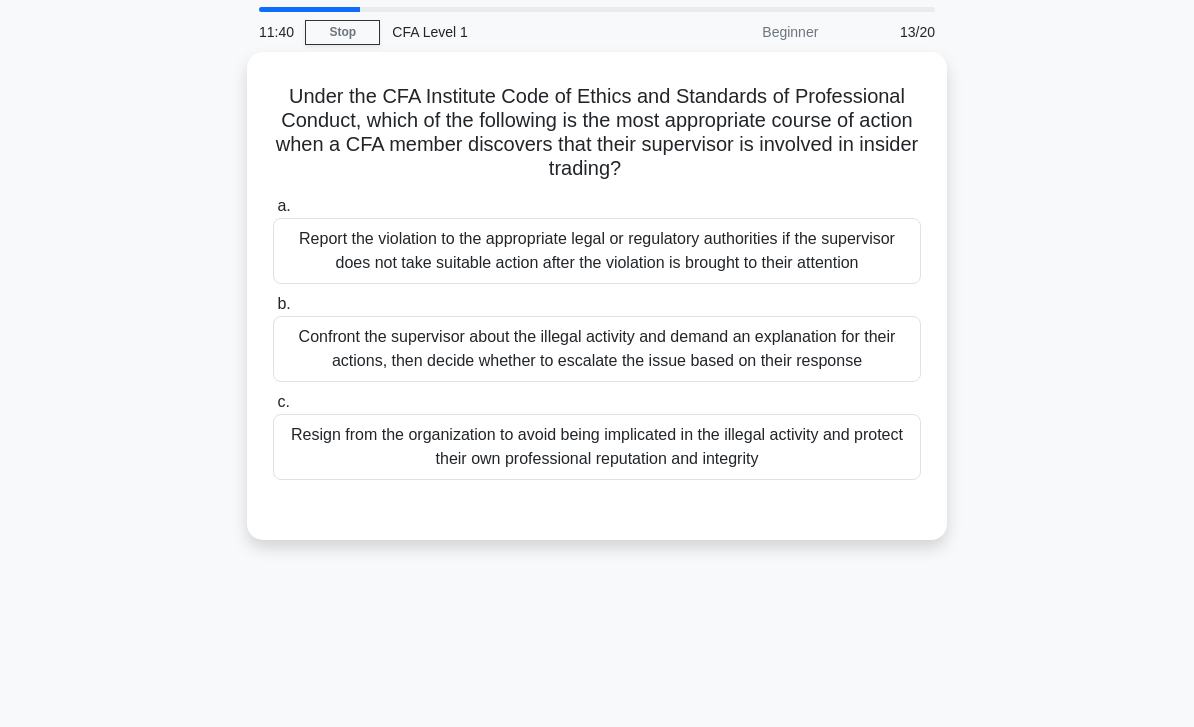 scroll, scrollTop: 0, scrollLeft: 0, axis: both 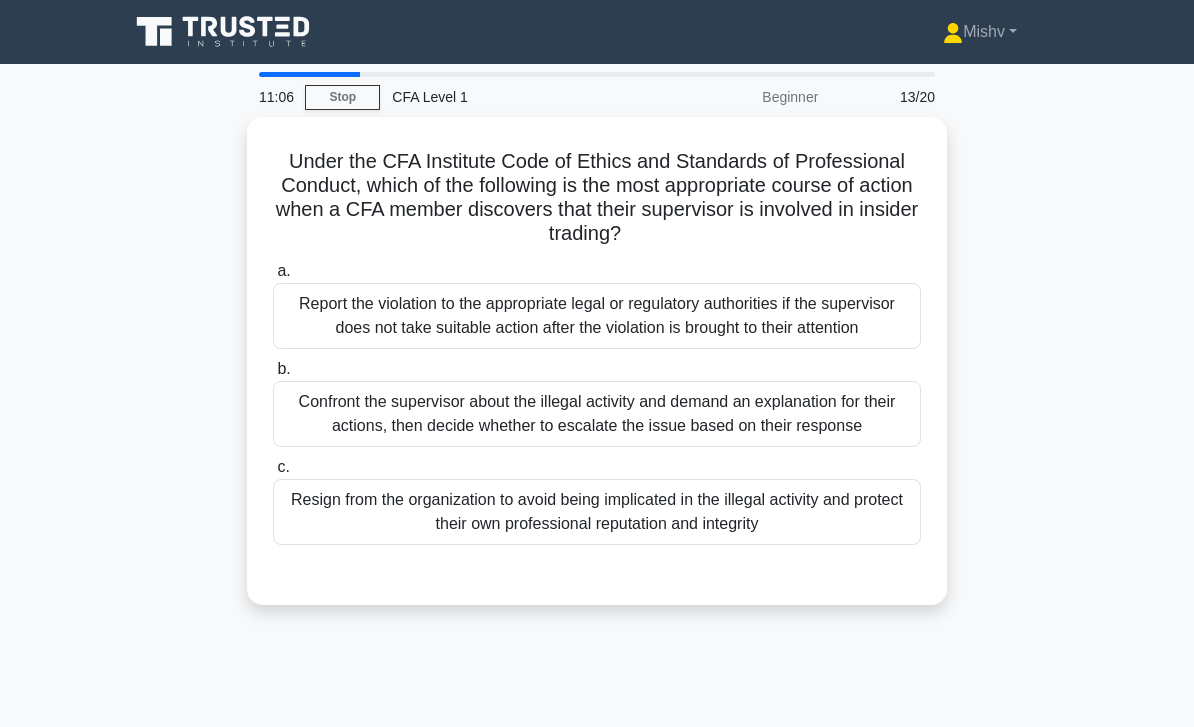 click on "Report the violation to the appropriate legal or regulatory authorities if the supervisor does not take suitable action after the violation is brought to their attention" at bounding box center [597, 316] 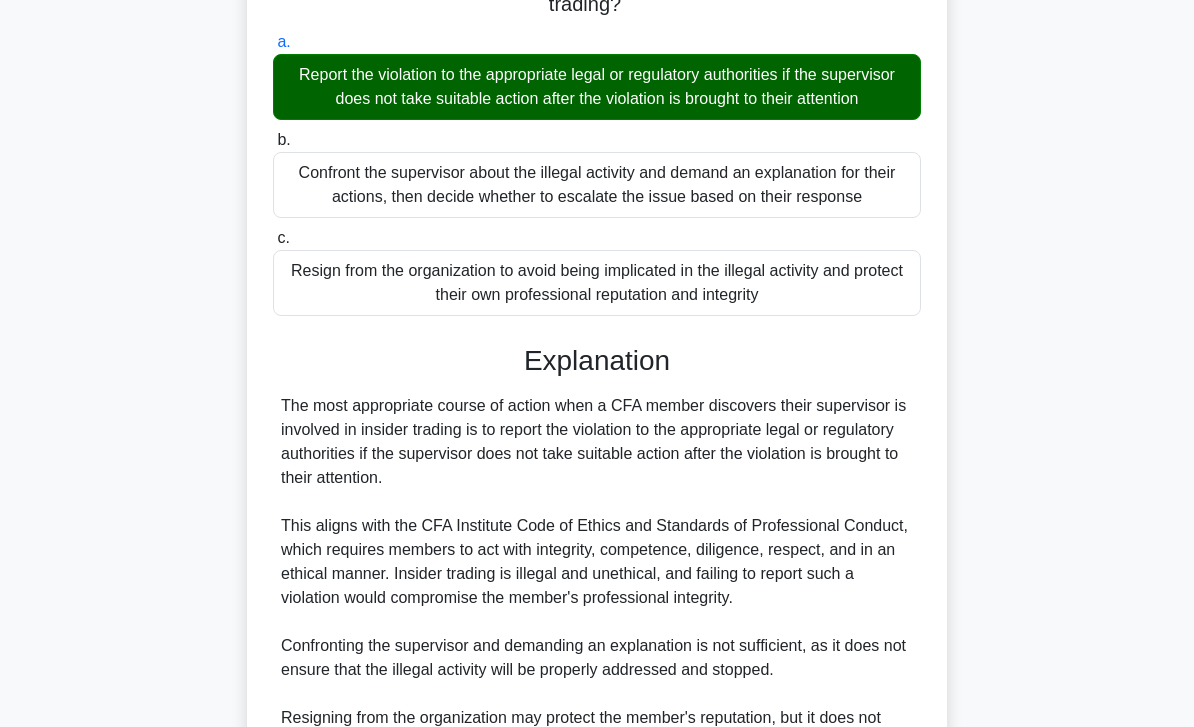 scroll, scrollTop: 488, scrollLeft: 0, axis: vertical 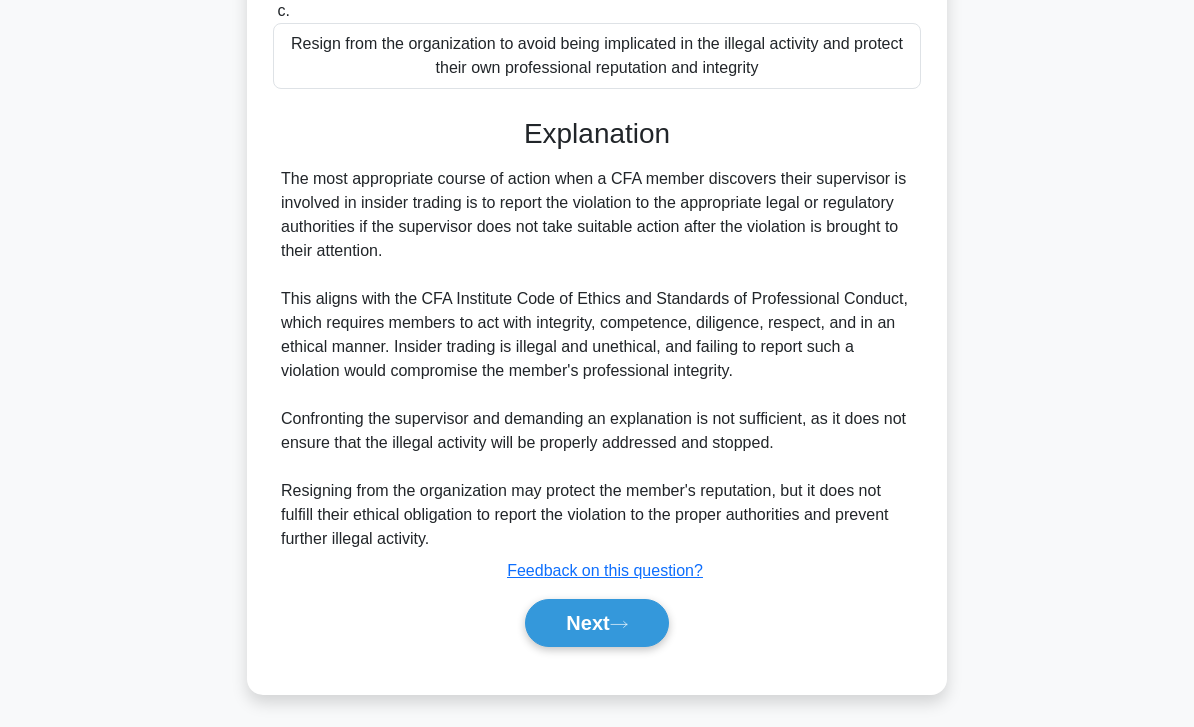 click on "Next" at bounding box center [596, 623] 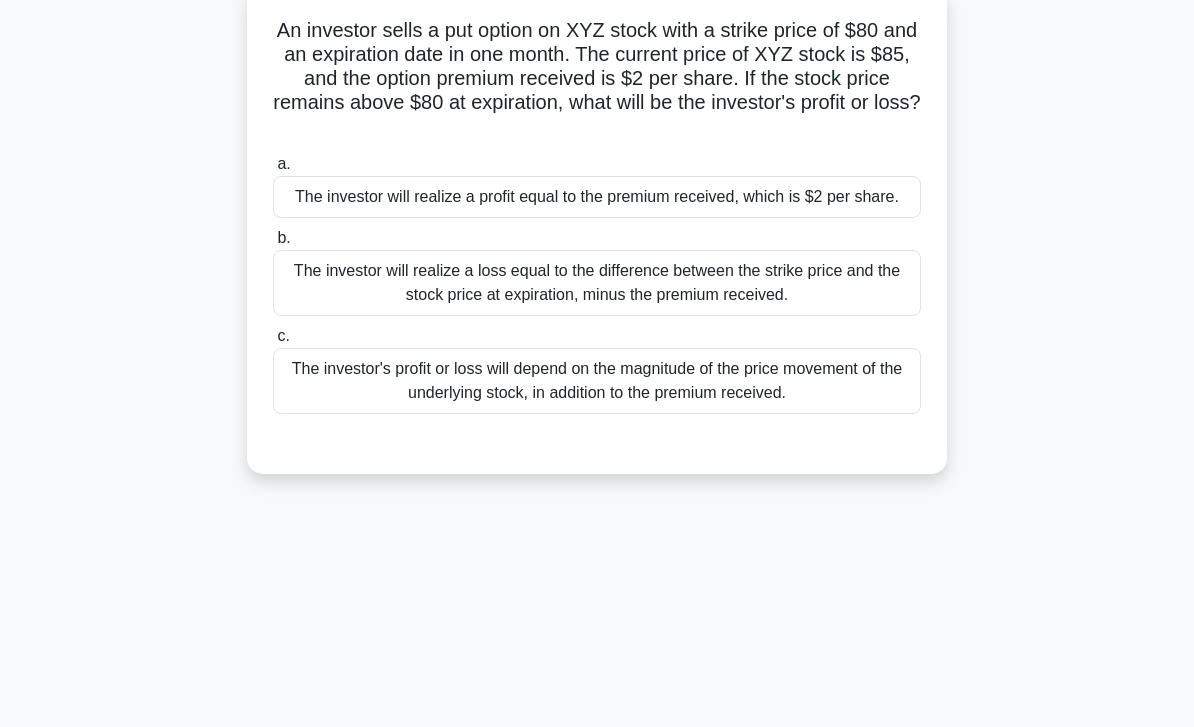 scroll, scrollTop: 0, scrollLeft: 0, axis: both 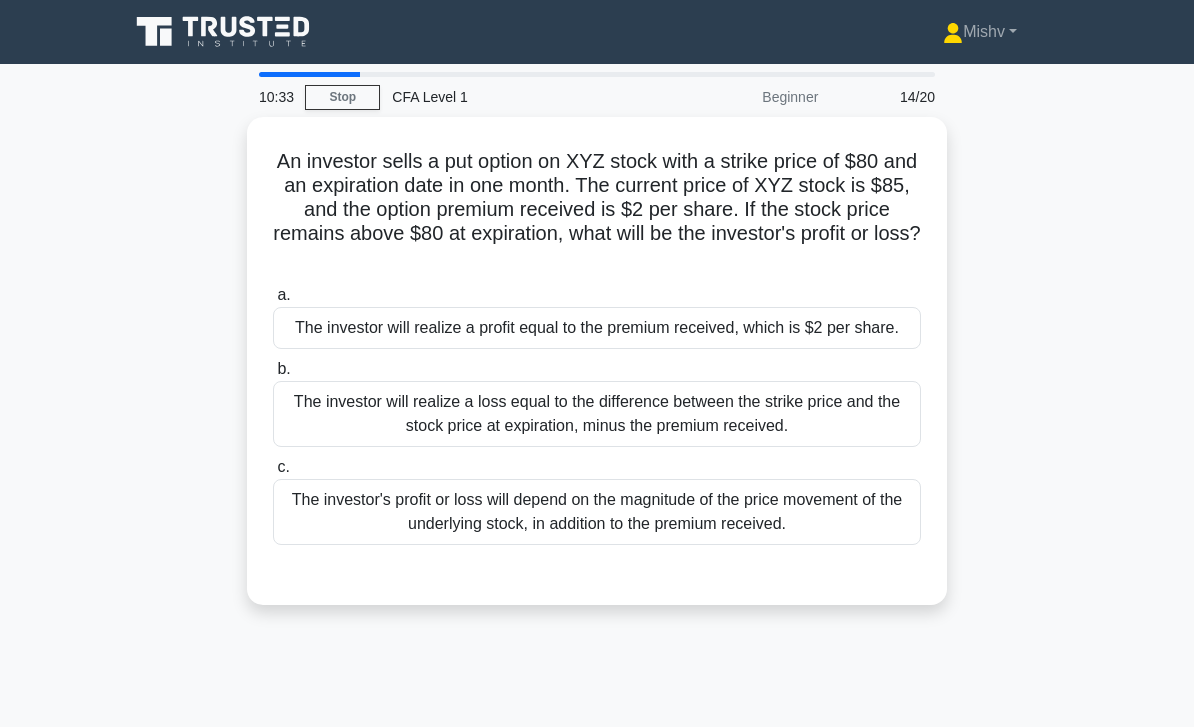 click on "The investor will realize a profit equal to the premium received, which is $2 per share." at bounding box center [597, 328] 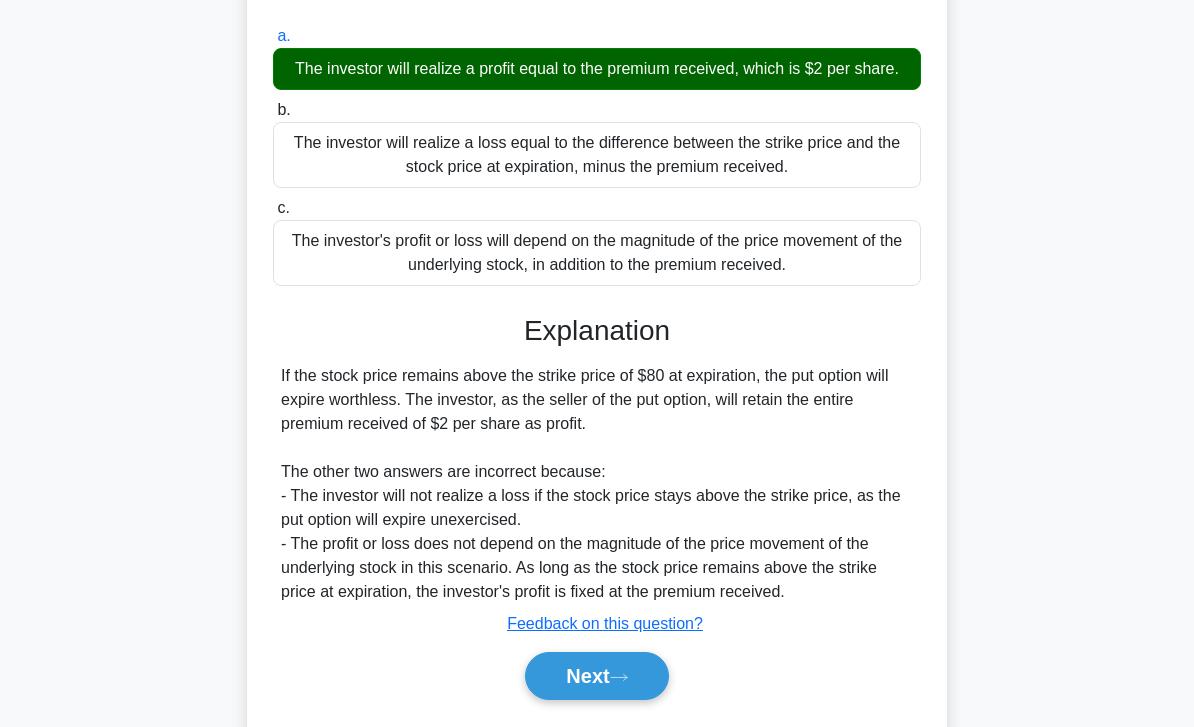 scroll, scrollTop: 296, scrollLeft: 0, axis: vertical 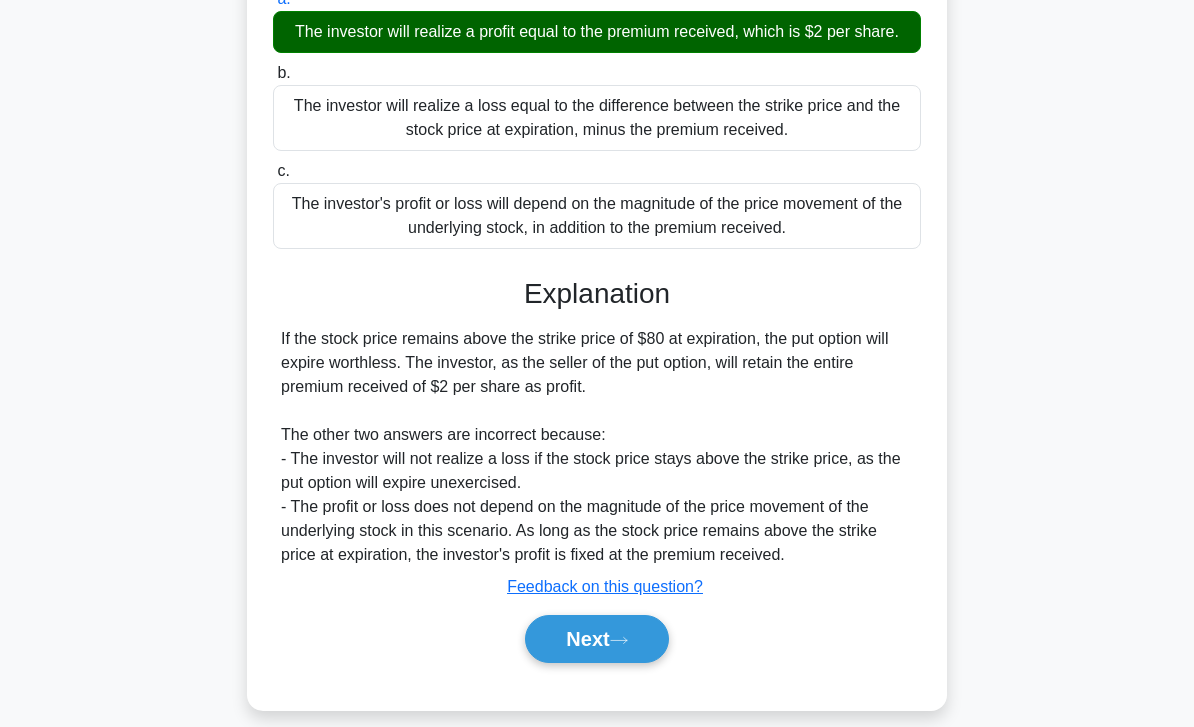 click on "Next" at bounding box center (596, 639) 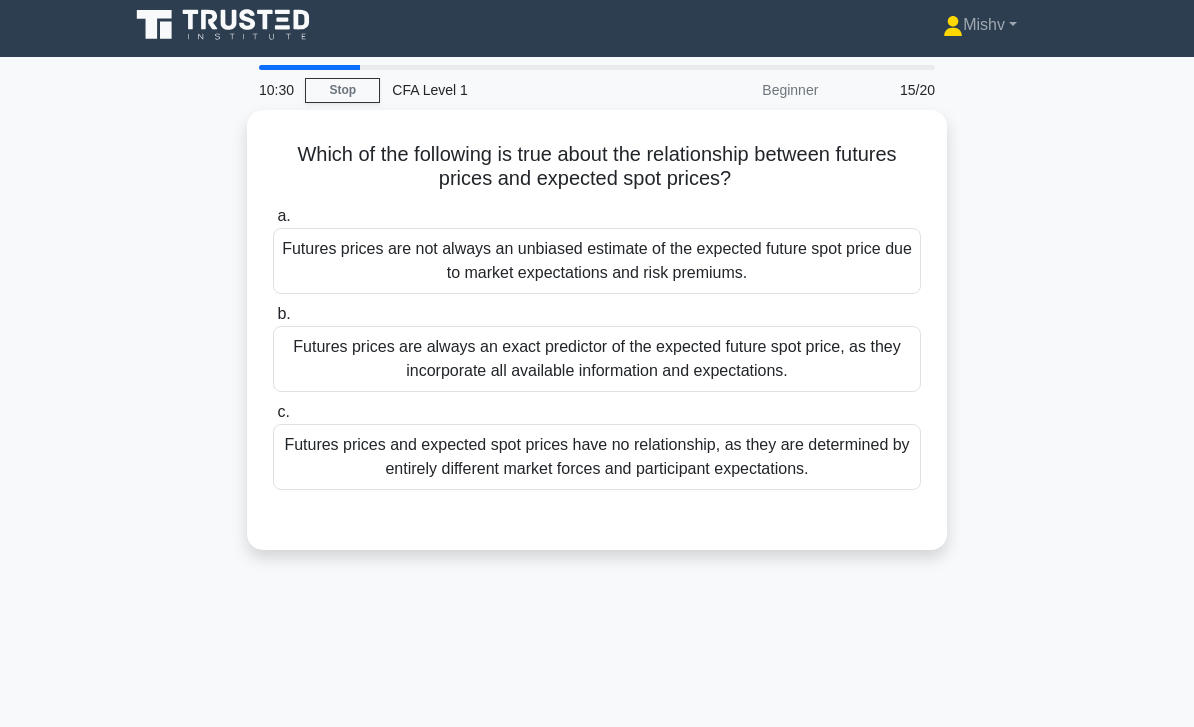 scroll, scrollTop: 0, scrollLeft: 0, axis: both 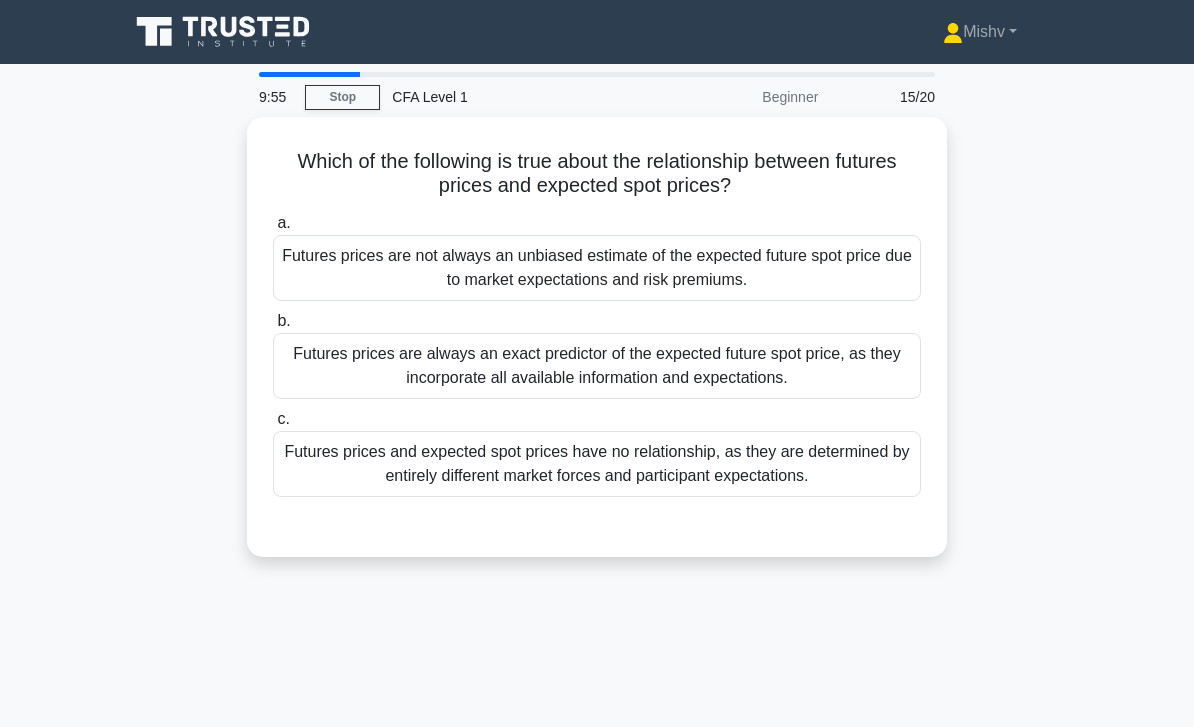 click on "Futures prices are always an exact predictor of the expected future spot price, as they incorporate all available information and expectations." at bounding box center (597, 366) 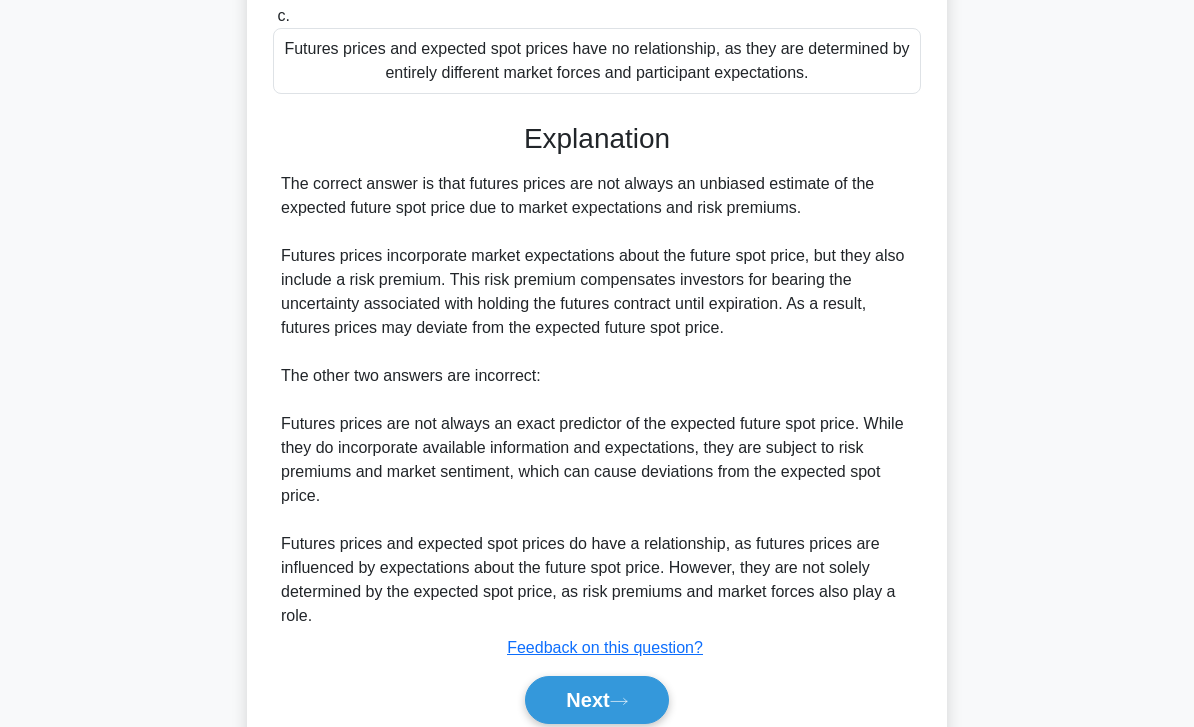 scroll, scrollTop: 466, scrollLeft: 0, axis: vertical 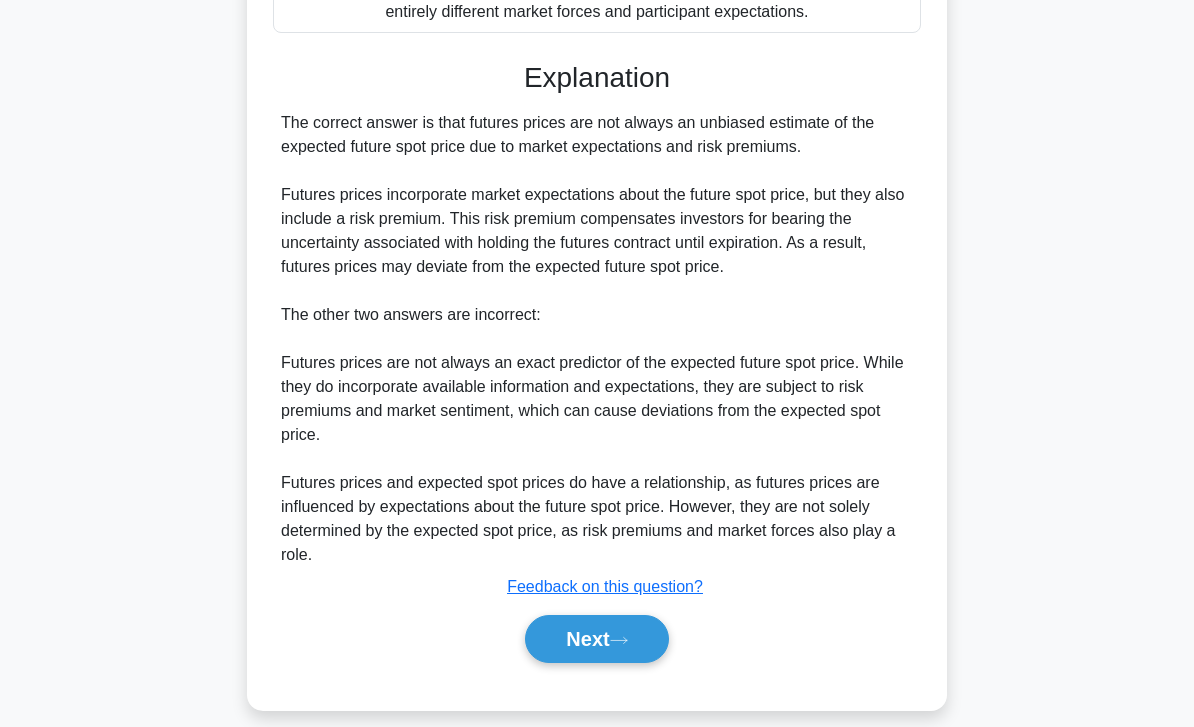 click on "Next" at bounding box center [596, 639] 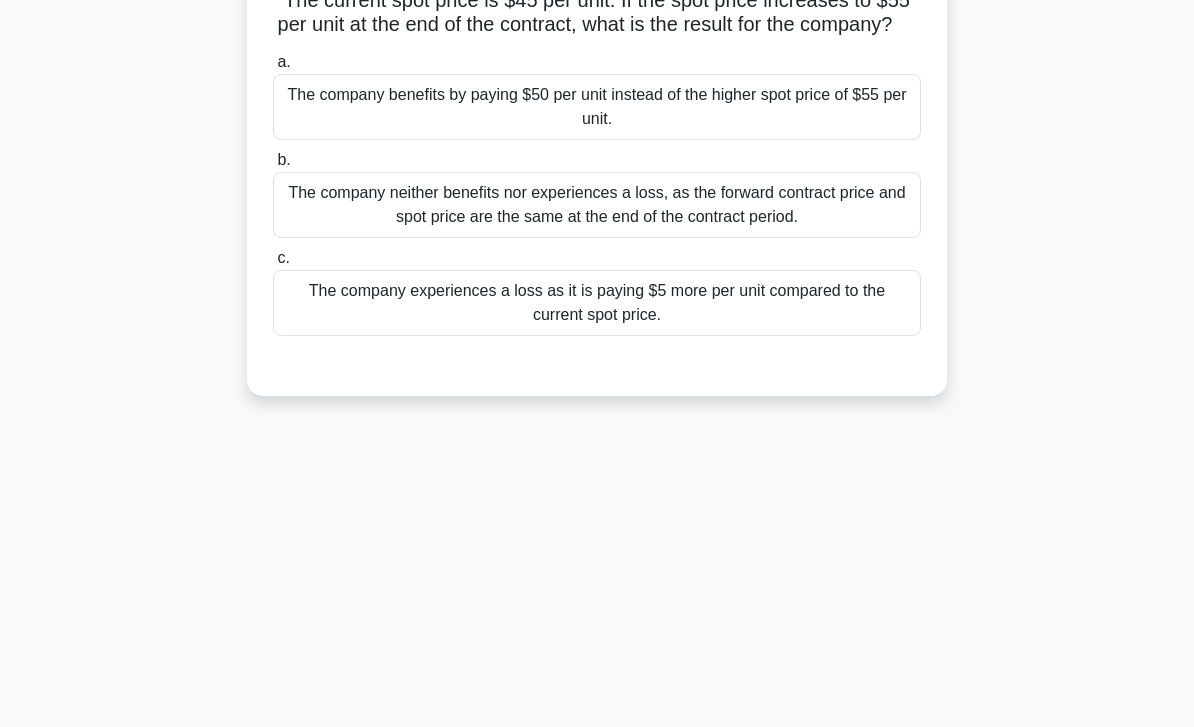 scroll, scrollTop: 0, scrollLeft: 0, axis: both 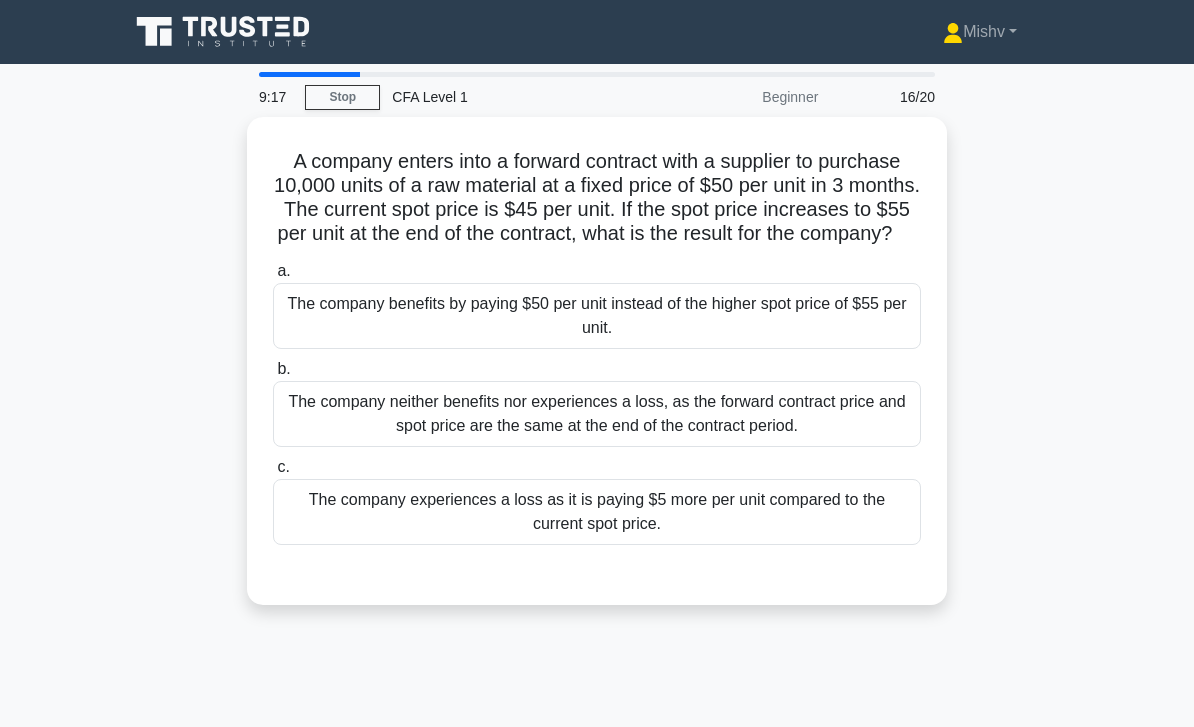 click on "The company benefits by paying $50 per unit instead of the higher spot price of $55 per unit." at bounding box center [597, 316] 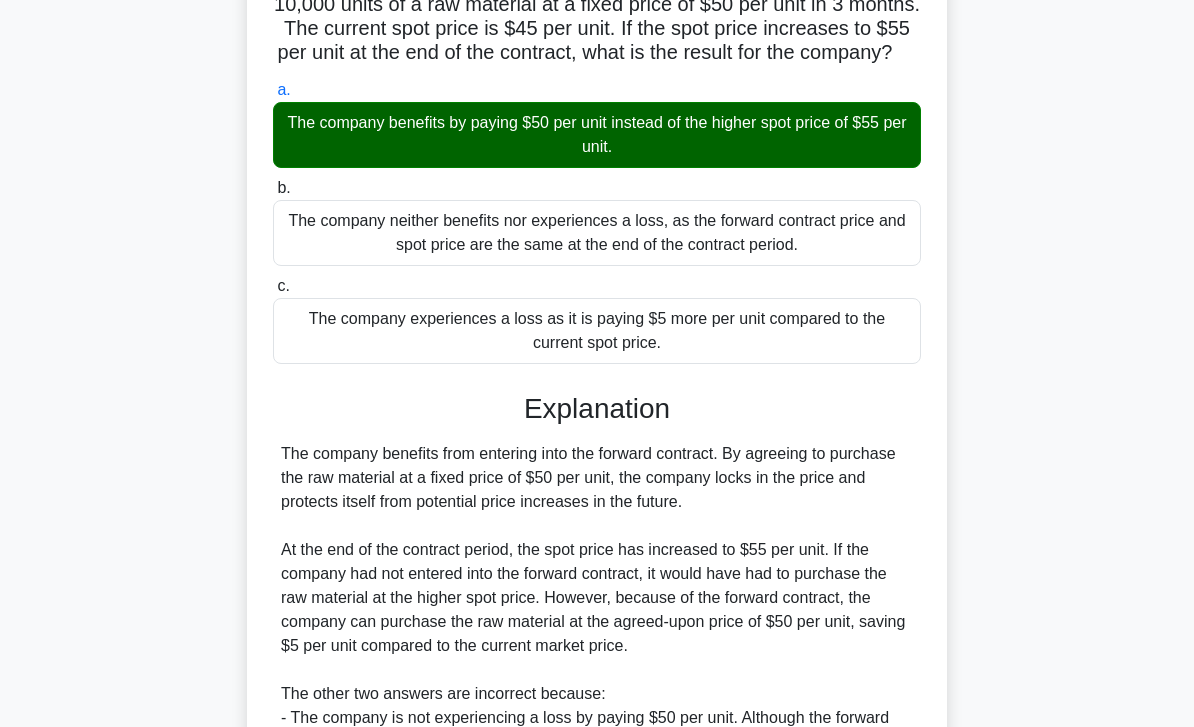scroll, scrollTop: 488, scrollLeft: 0, axis: vertical 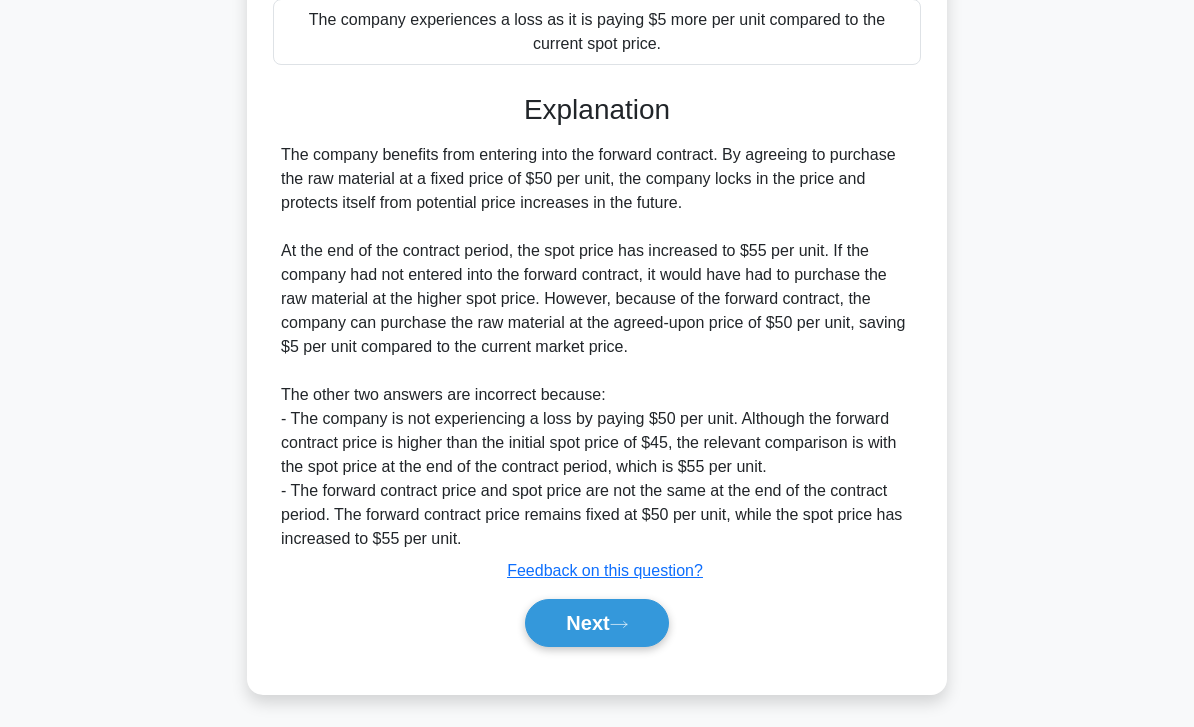 click on "Next" at bounding box center [596, 623] 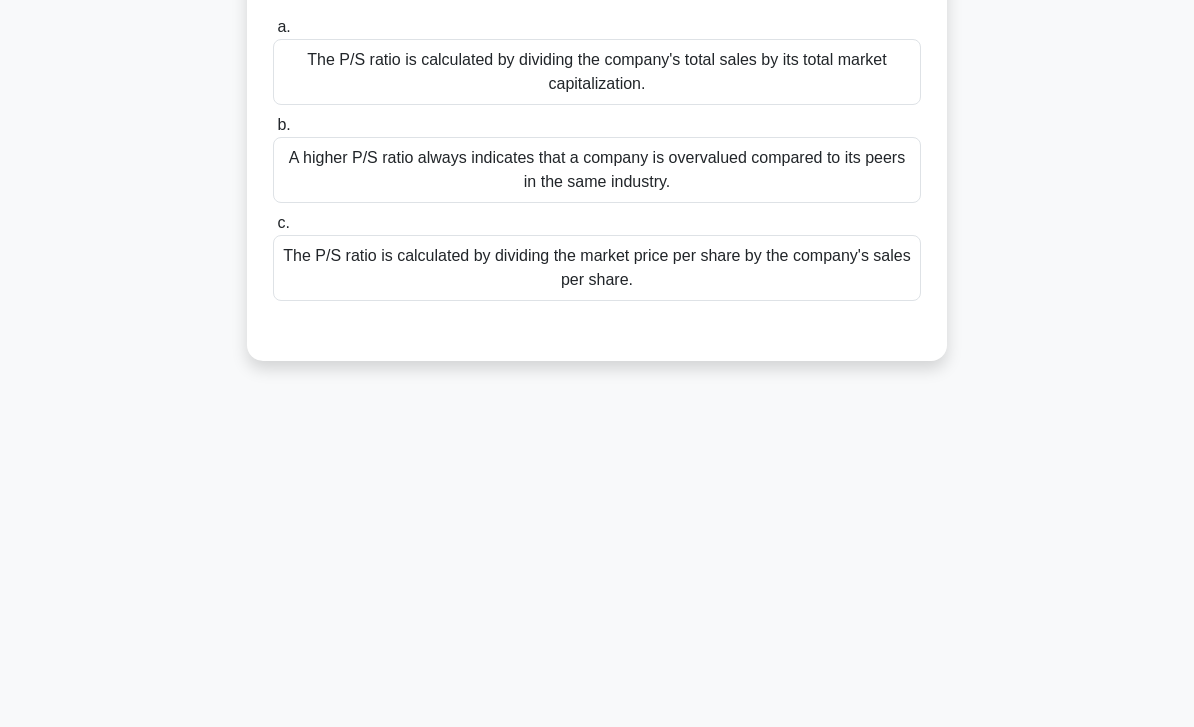 scroll, scrollTop: 0, scrollLeft: 0, axis: both 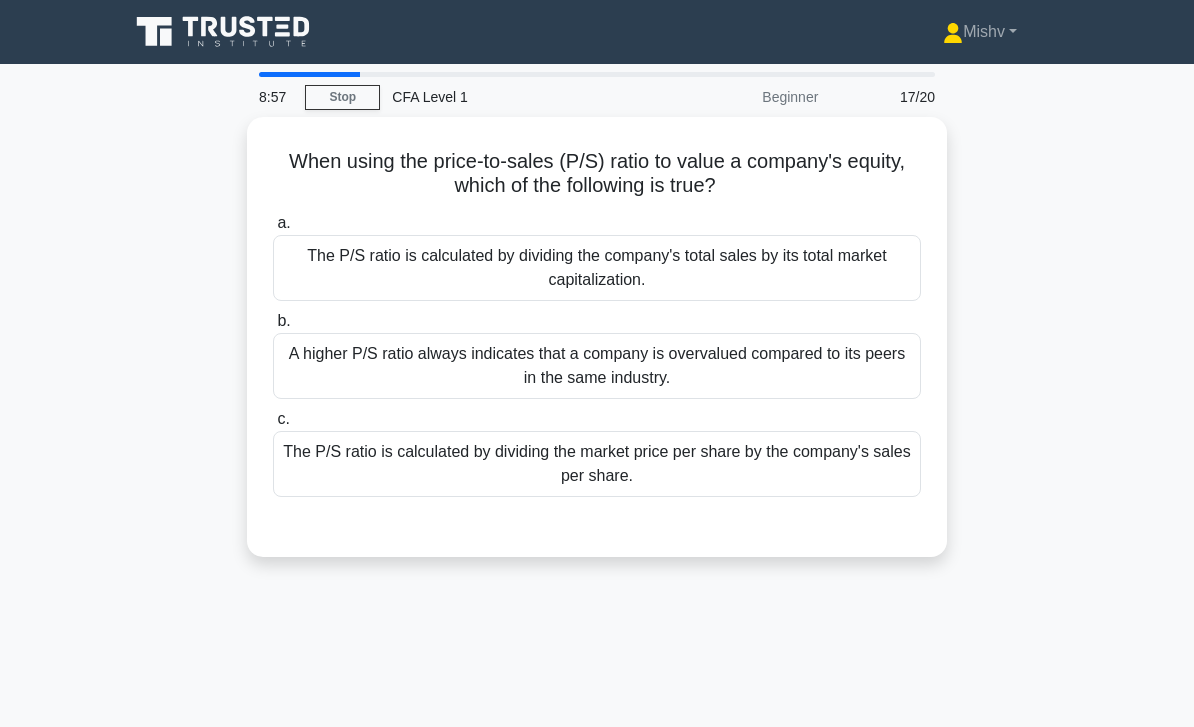 click on "The P/S ratio is calculated by dividing the market price per share by the company's sales per share." at bounding box center [597, 464] 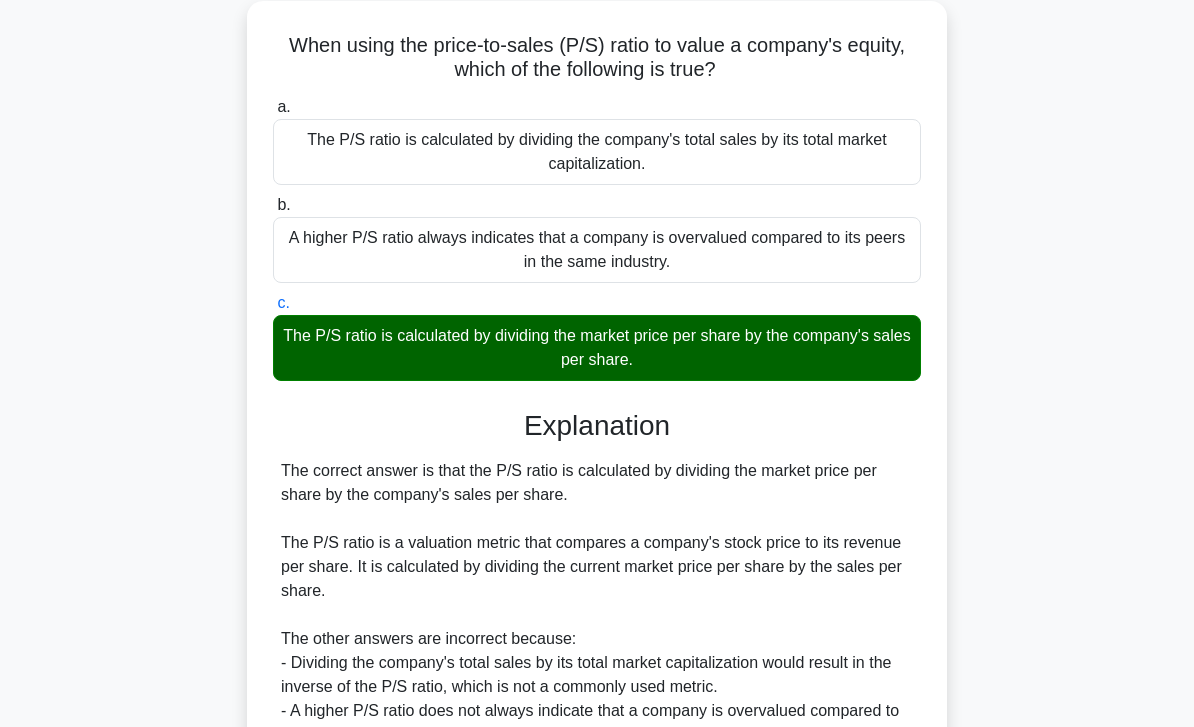 scroll, scrollTop: 296, scrollLeft: 0, axis: vertical 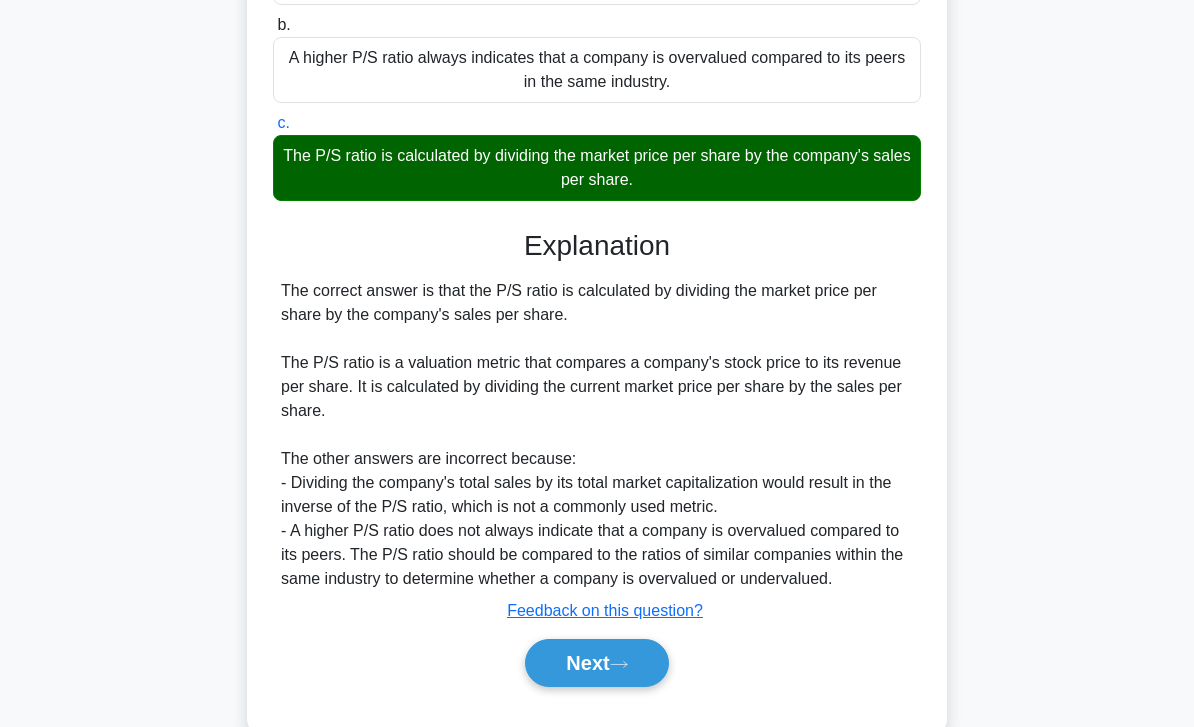 click on "Next" at bounding box center (596, 663) 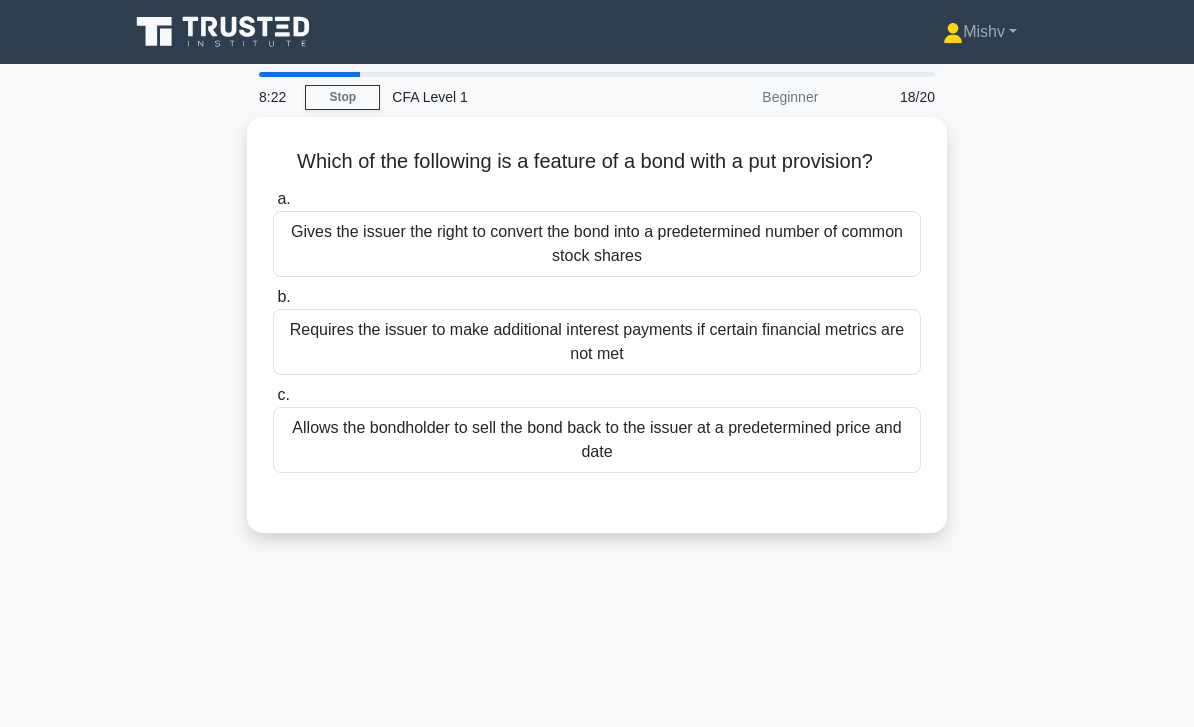 scroll, scrollTop: 1, scrollLeft: 0, axis: vertical 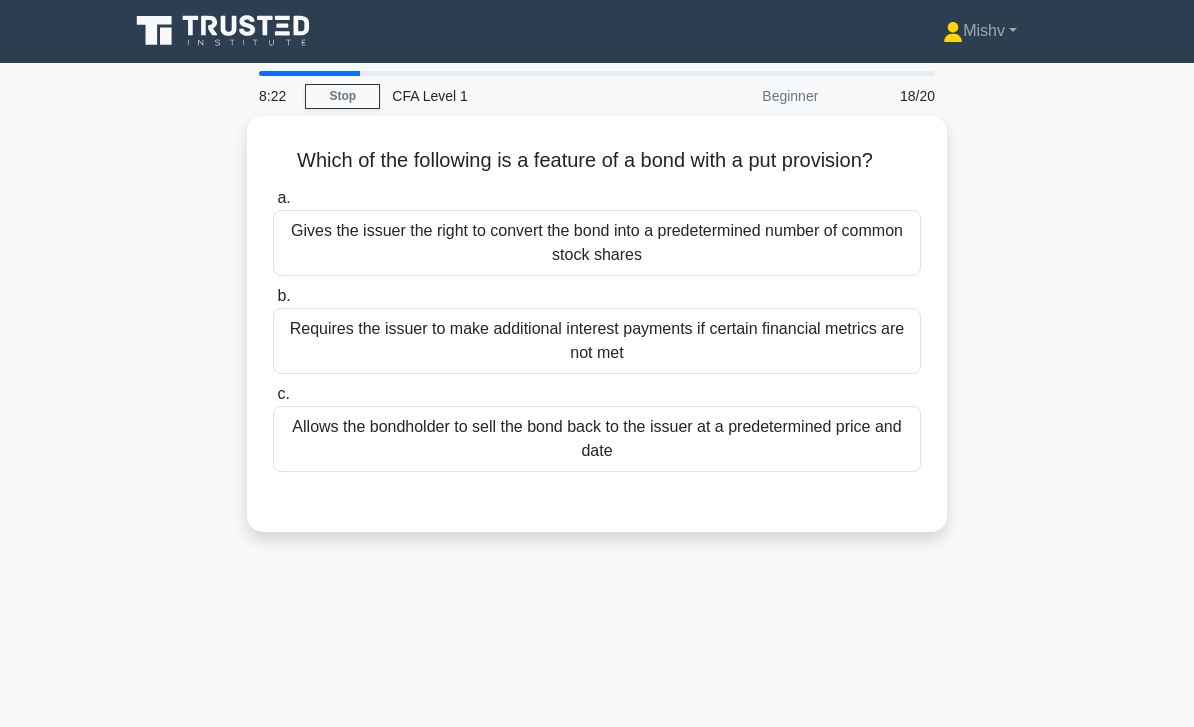 click on "Allows the bondholder to sell the bond back to the issuer at a predetermined price and date" at bounding box center [597, 439] 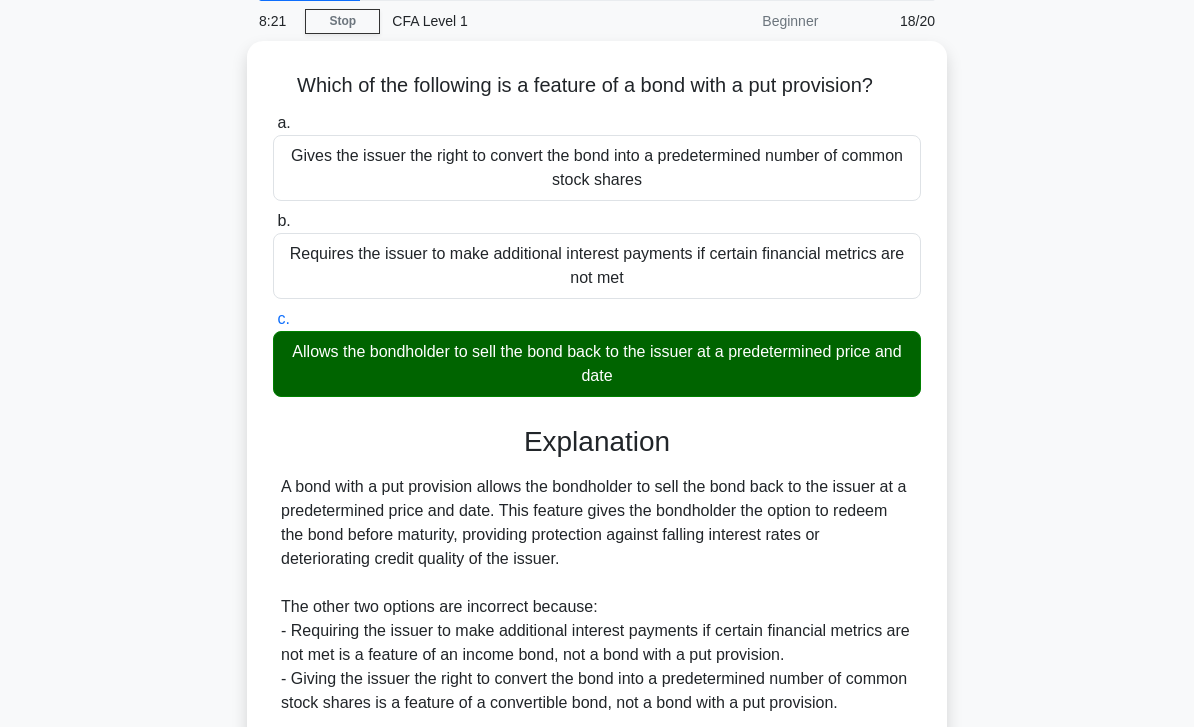 scroll, scrollTop: 289, scrollLeft: 0, axis: vertical 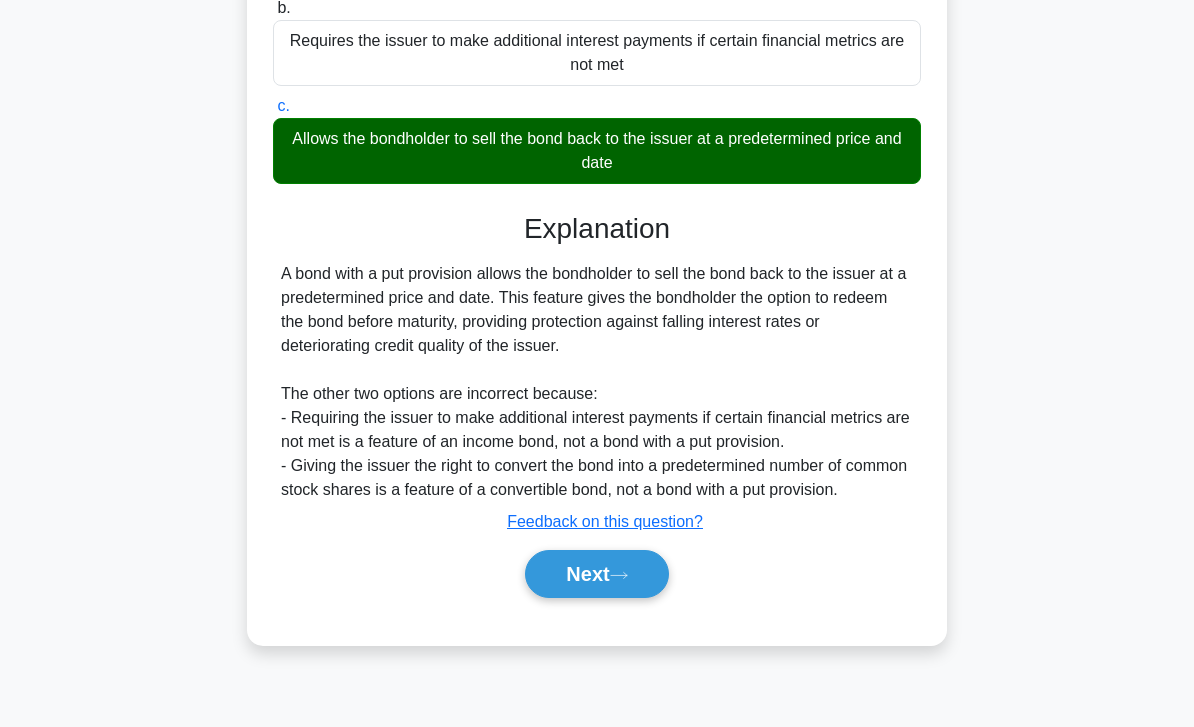 click 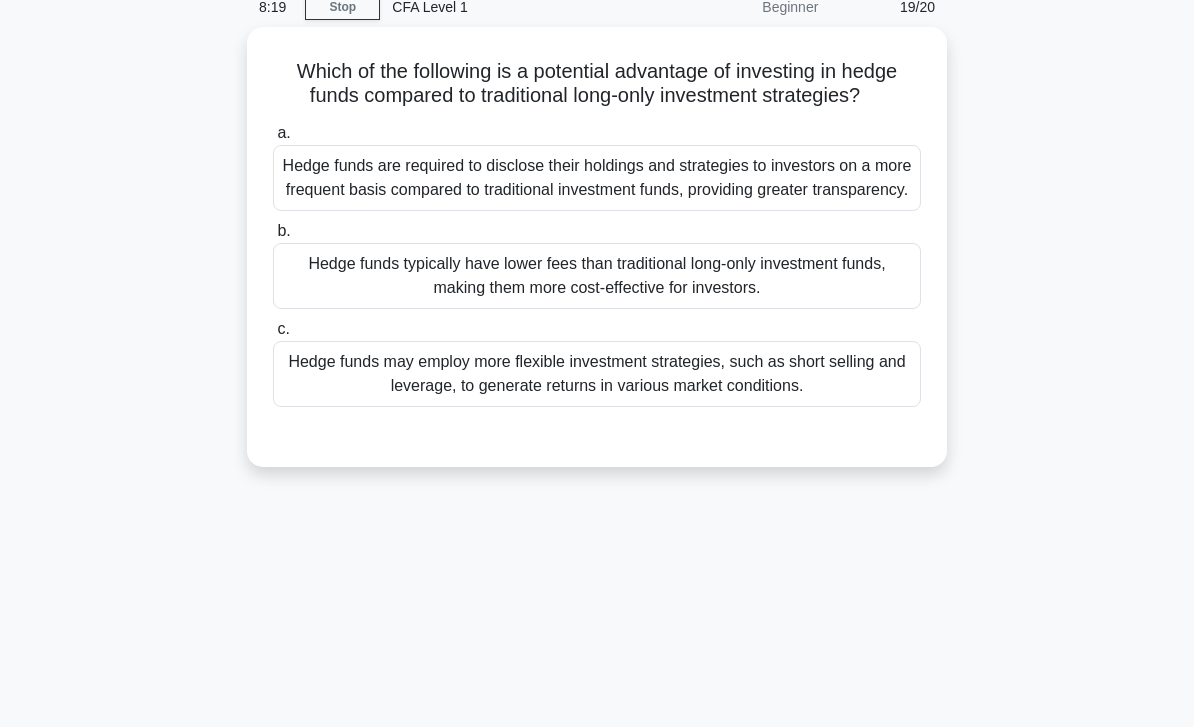 scroll, scrollTop: 0, scrollLeft: 0, axis: both 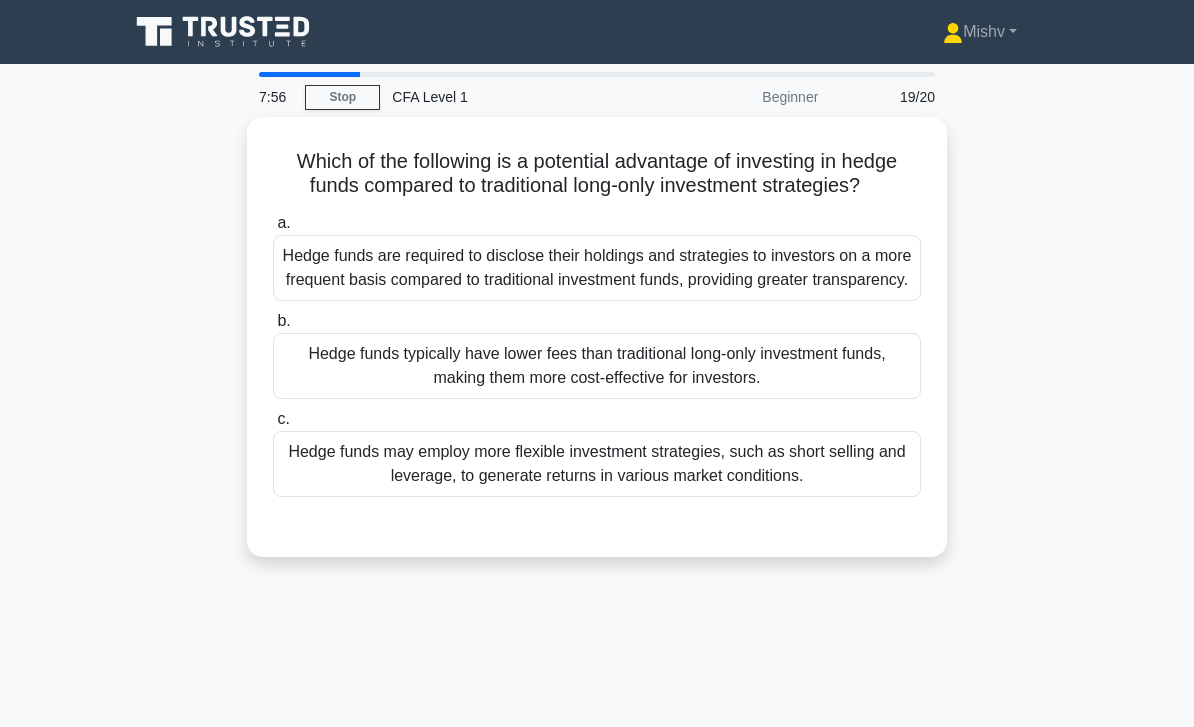 click on "Hedge funds may employ more flexible investment strategies, such as short selling and leverage, to generate returns in various market conditions." at bounding box center (597, 464) 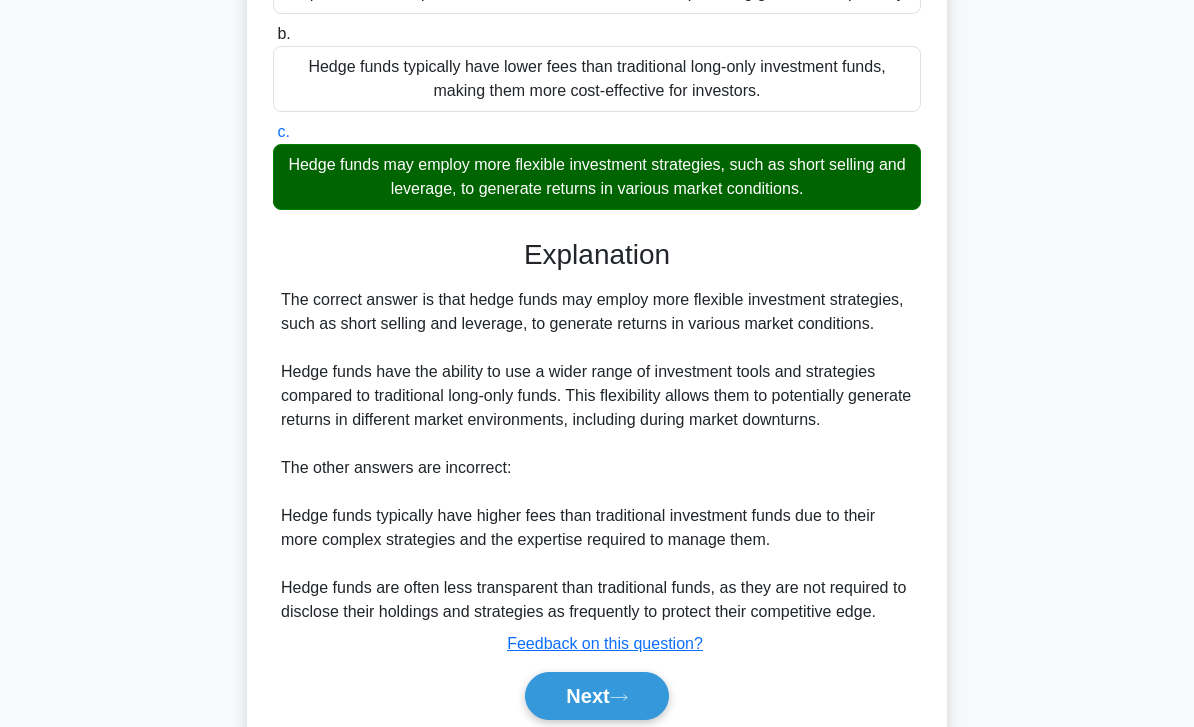 scroll, scrollTop: 416, scrollLeft: 0, axis: vertical 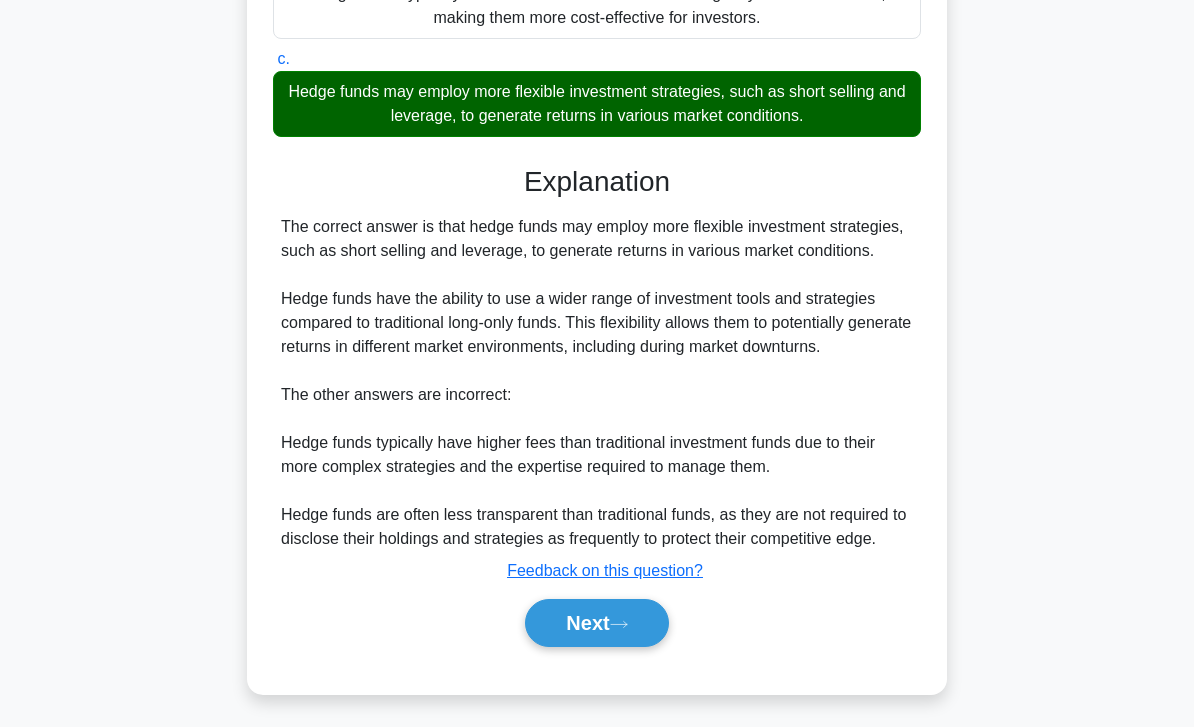 click on "Next" at bounding box center [596, 623] 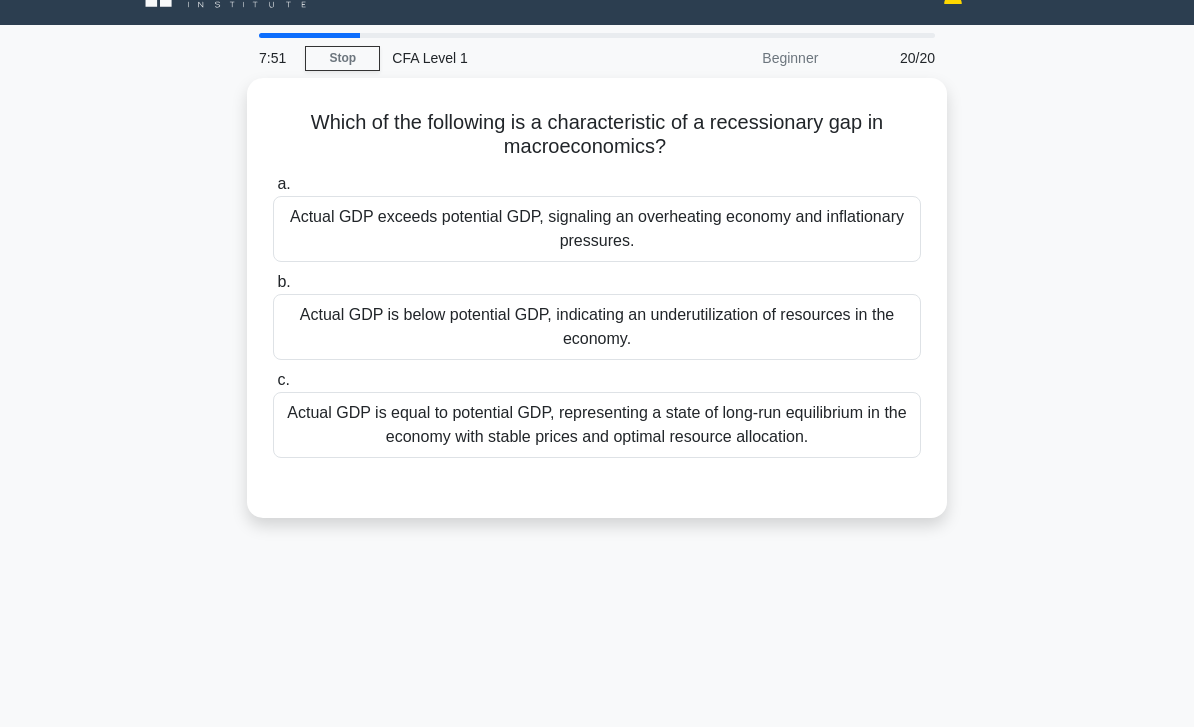scroll, scrollTop: 0, scrollLeft: 0, axis: both 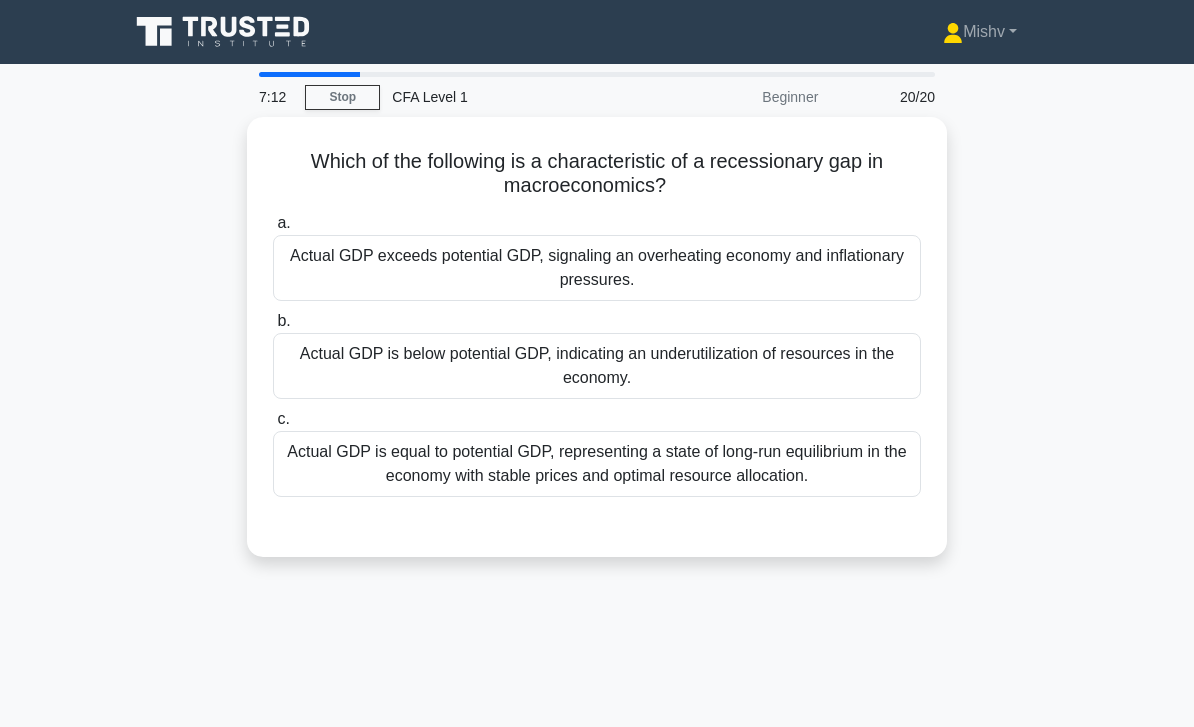 click on "Actual GDP exceeds potential GDP, signaling an overheating economy and inflationary pressures." at bounding box center [597, 268] 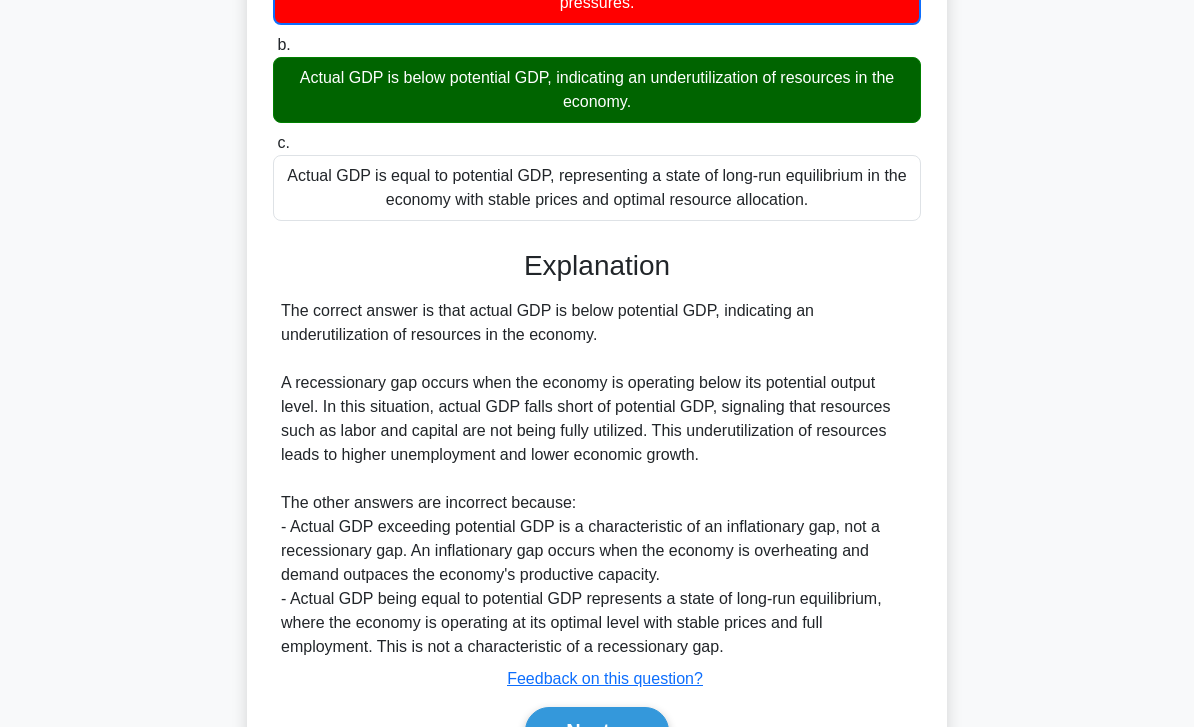 scroll, scrollTop: 346, scrollLeft: 0, axis: vertical 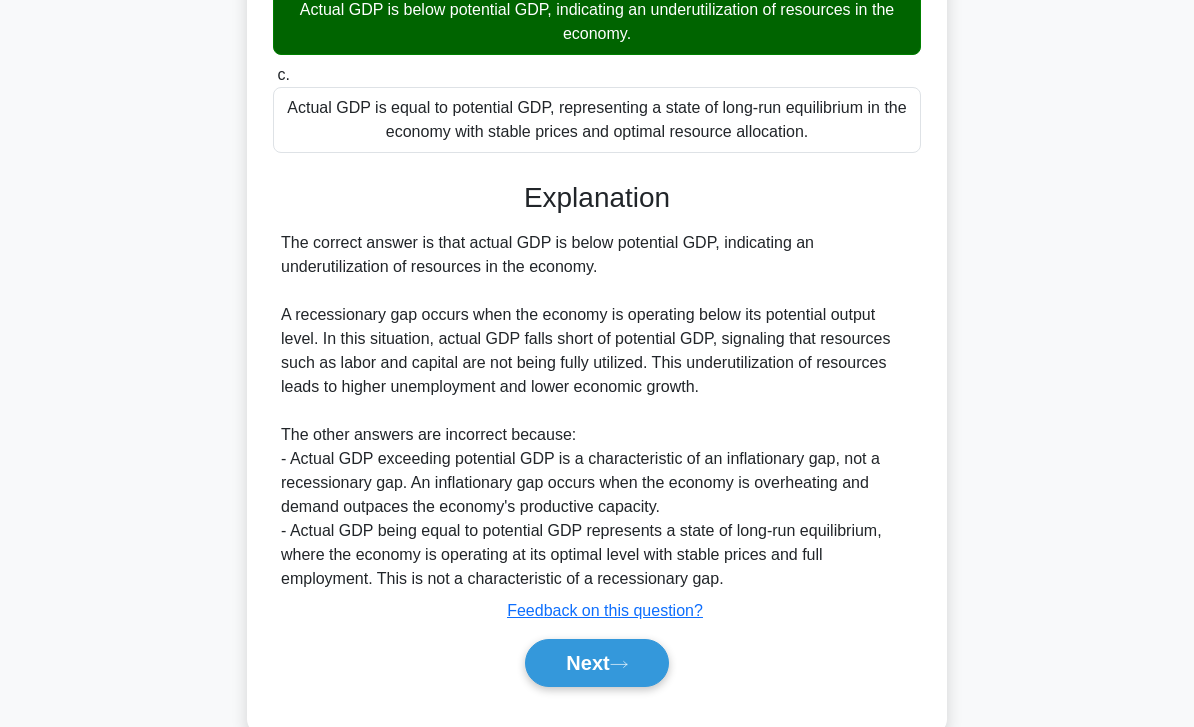 click 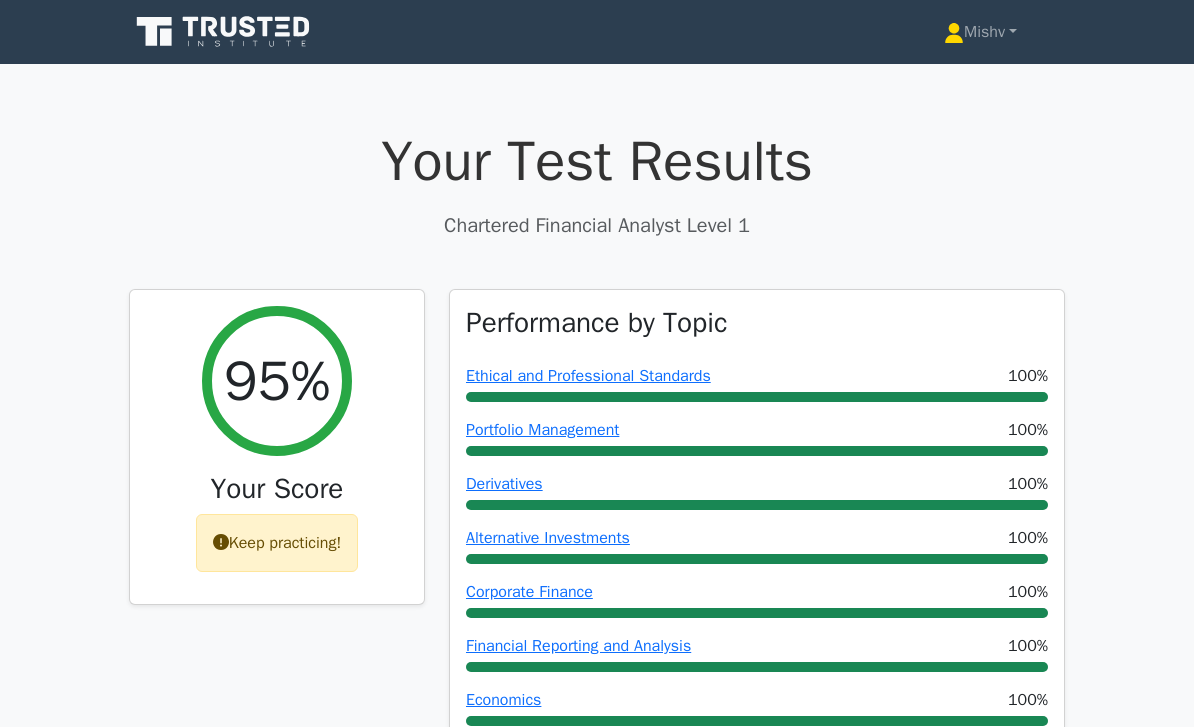 scroll, scrollTop: 0, scrollLeft: 0, axis: both 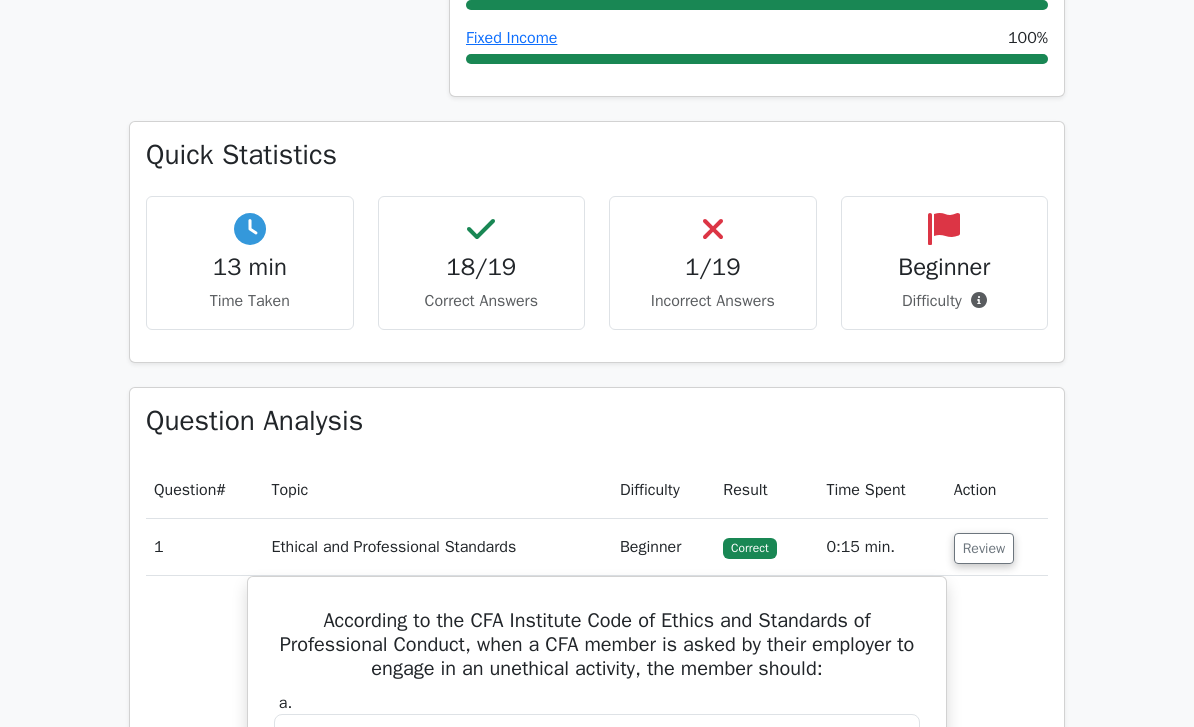 click on "Review" at bounding box center (997, 547) 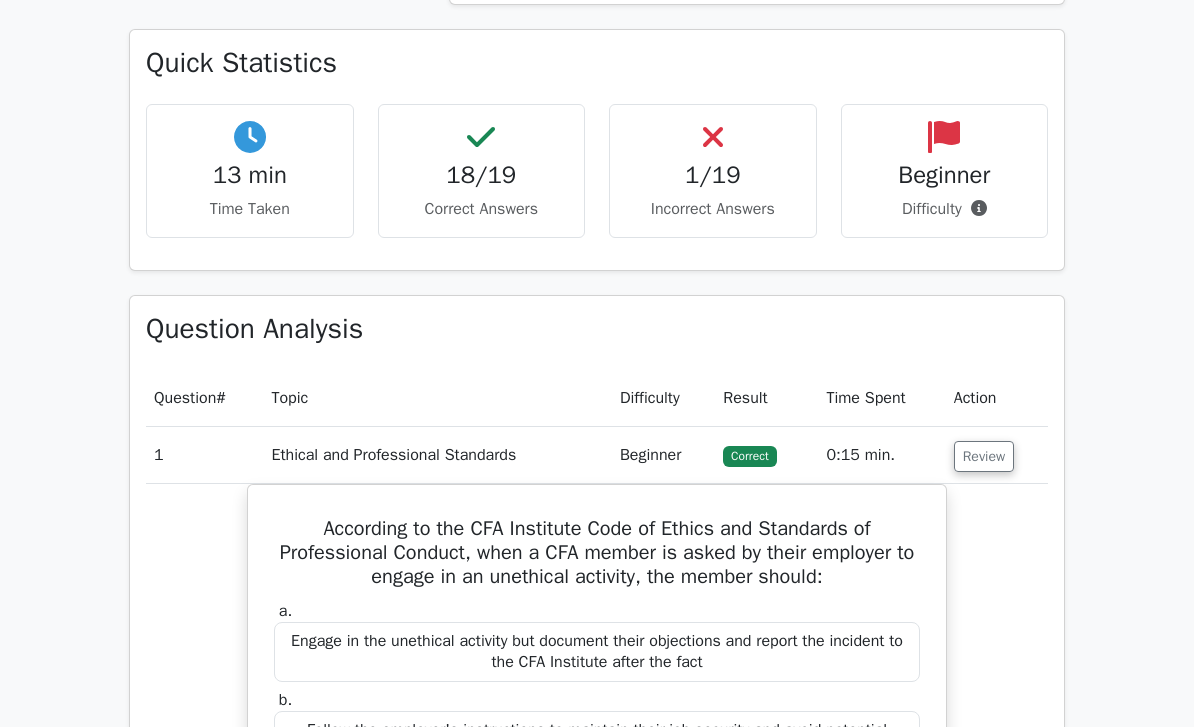 click on "Review" at bounding box center [984, 457] 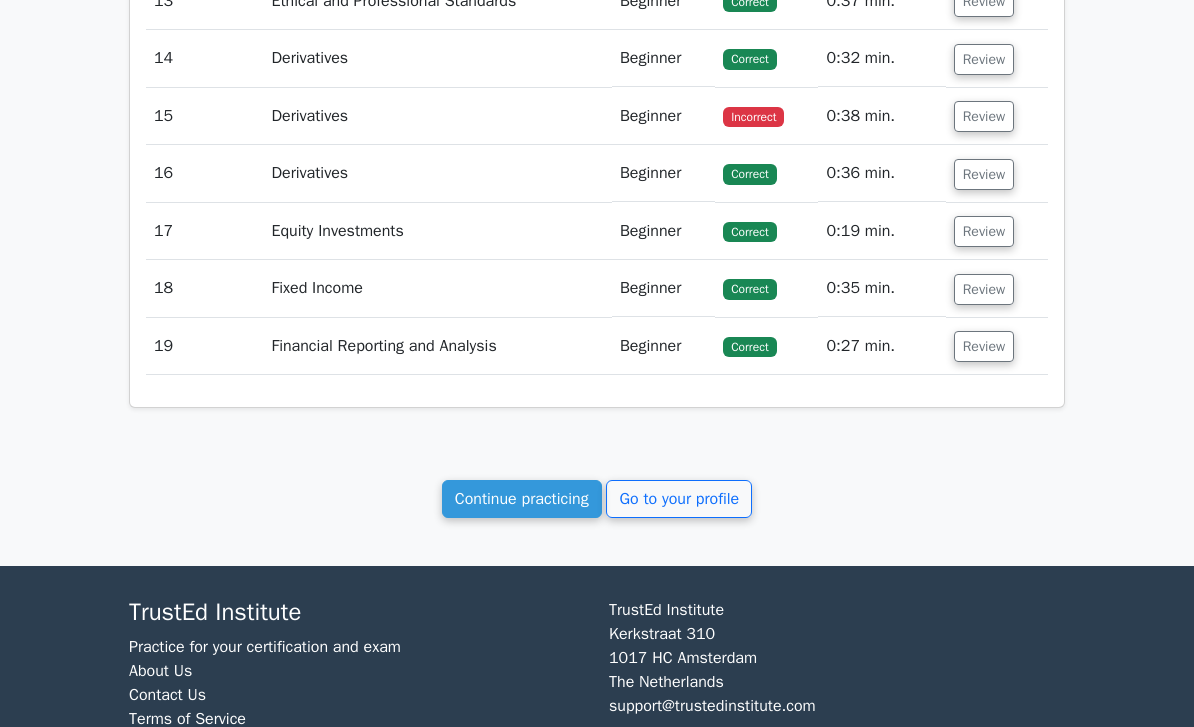 click on "Review" at bounding box center (984, 347) 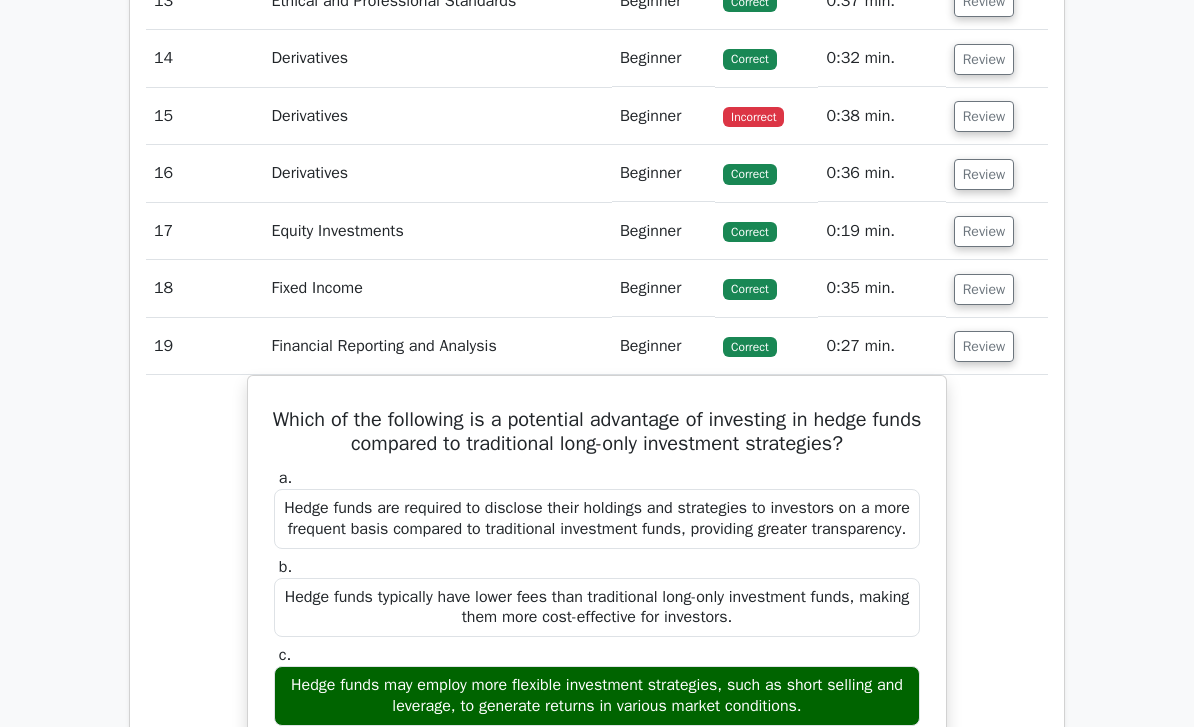 click on "Review" at bounding box center (984, 346) 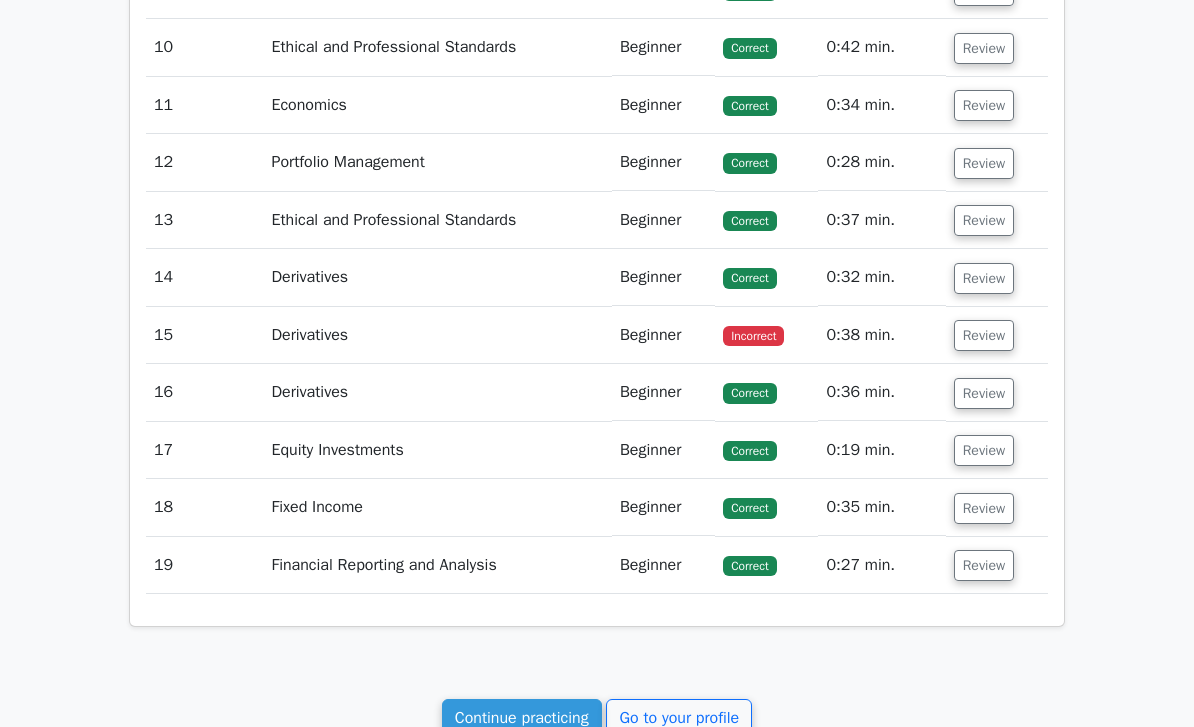 scroll, scrollTop: 1789, scrollLeft: 0, axis: vertical 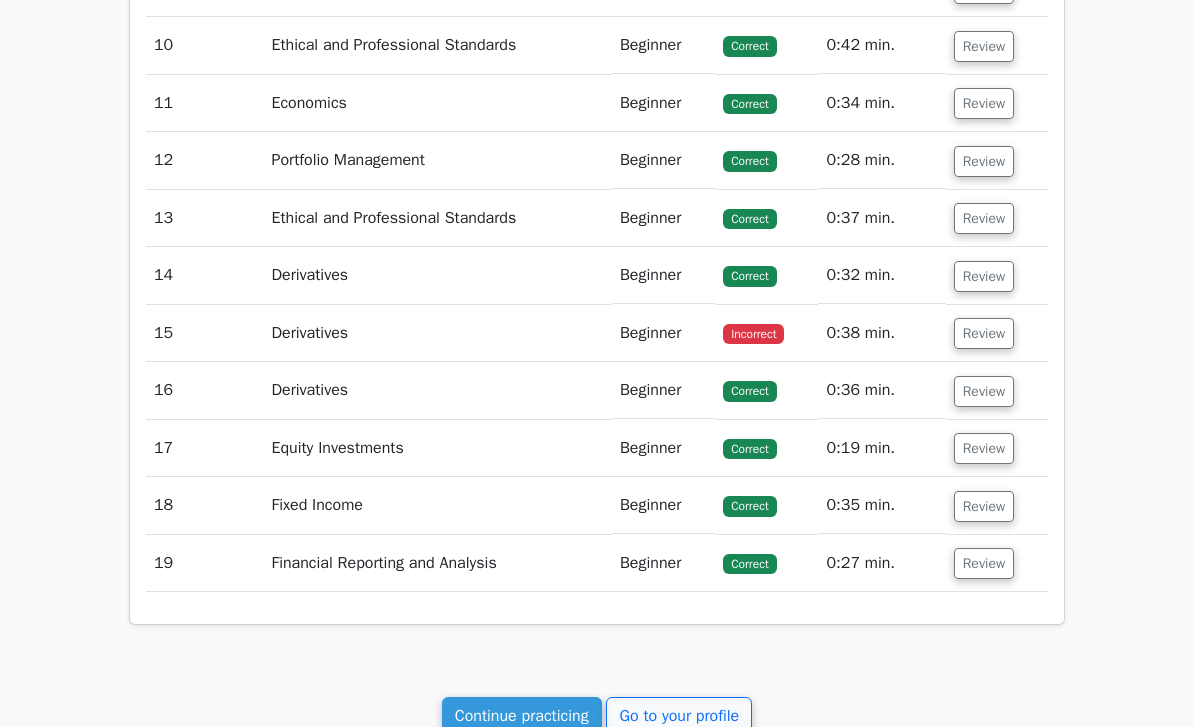 click on "Review" at bounding box center [984, 333] 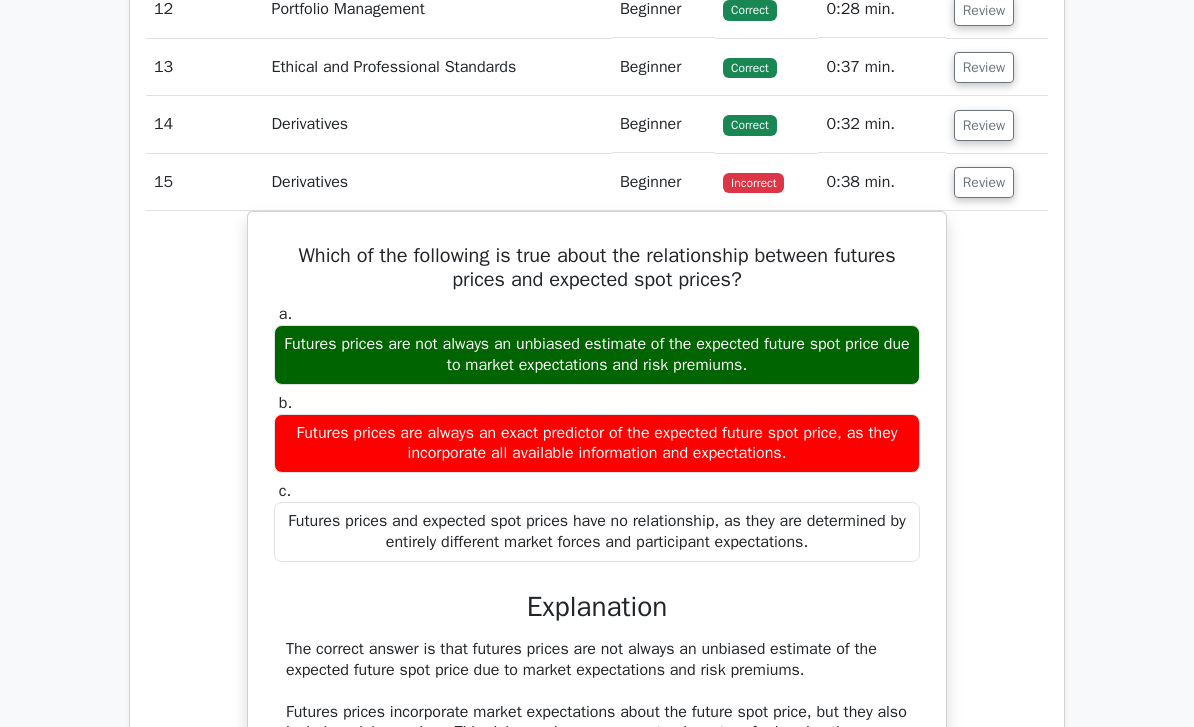 scroll, scrollTop: 1939, scrollLeft: 0, axis: vertical 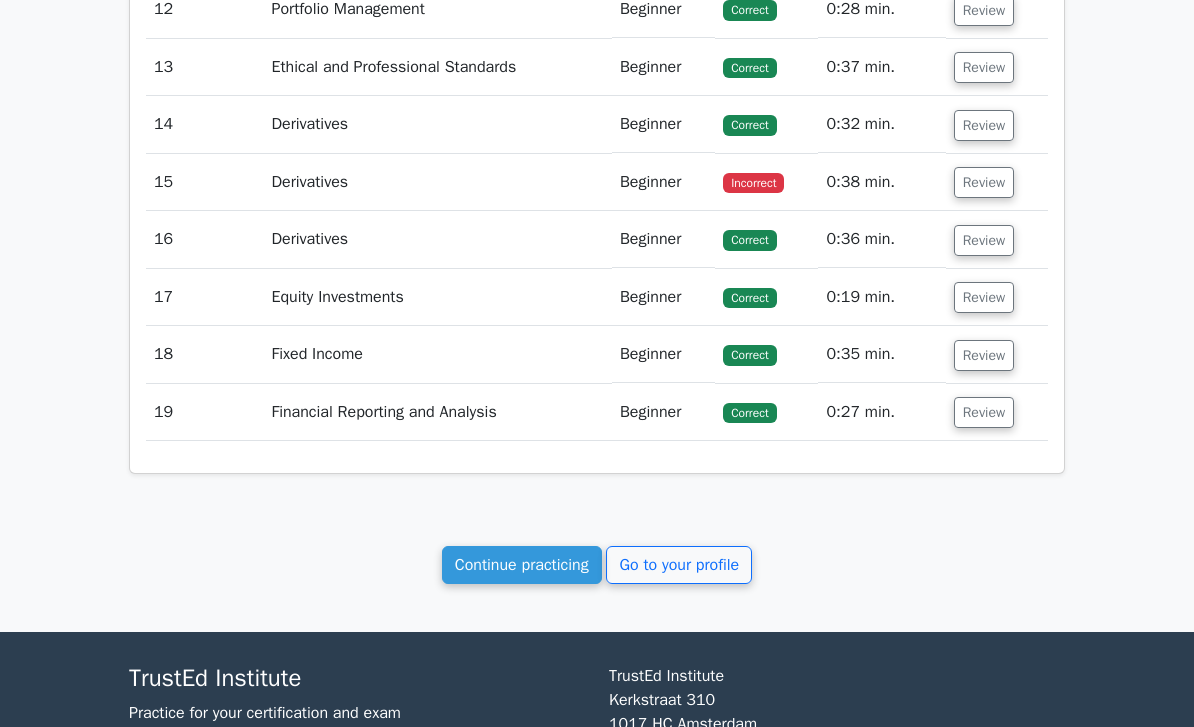 click on "Go to your profile" at bounding box center (679, 565) 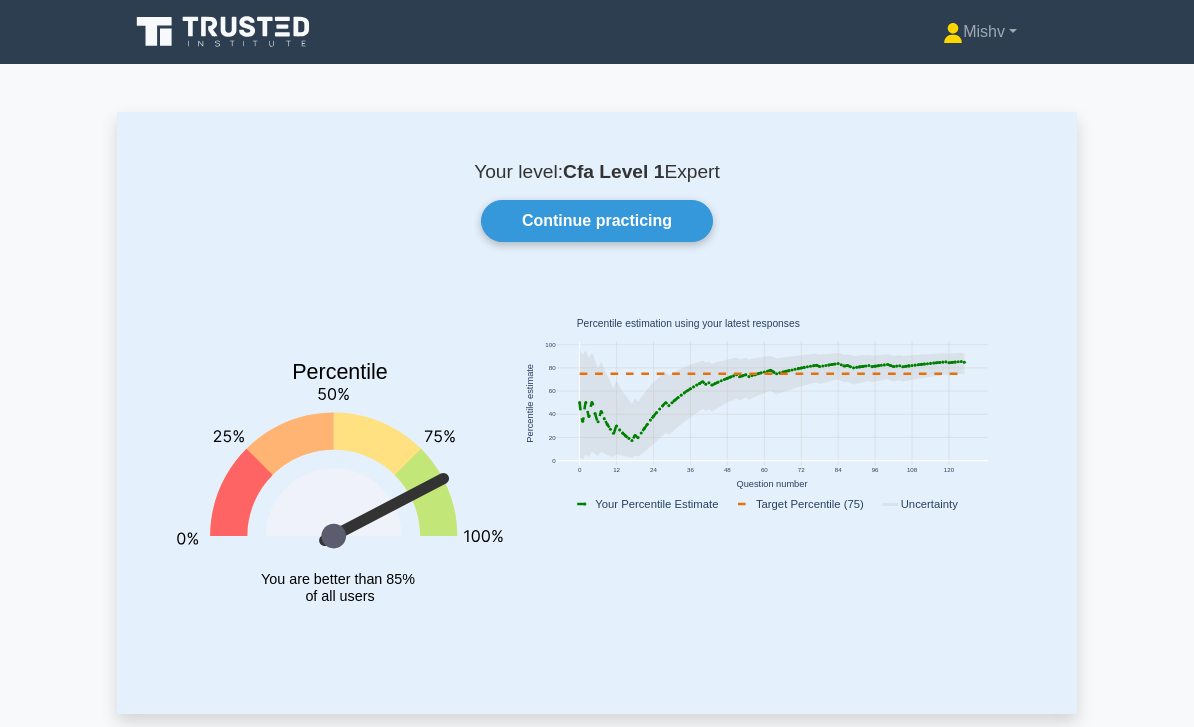 scroll, scrollTop: 0, scrollLeft: 0, axis: both 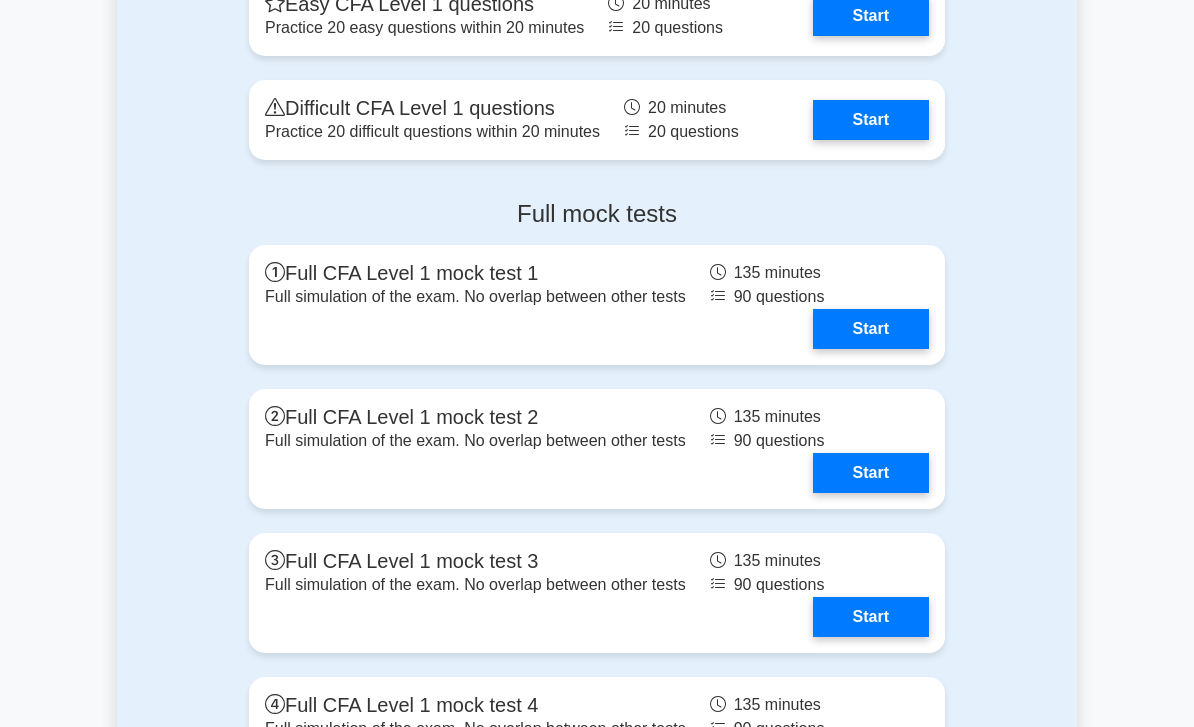 click on "Start" at bounding box center (871, 329) 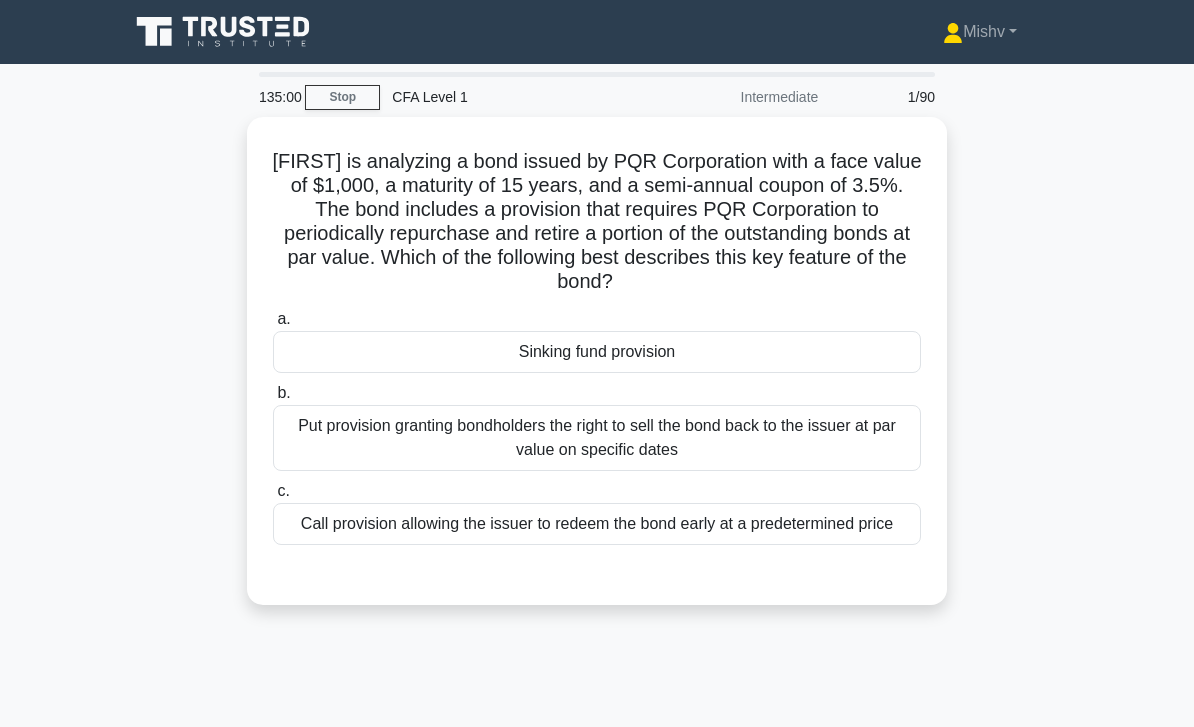 scroll, scrollTop: 0, scrollLeft: 0, axis: both 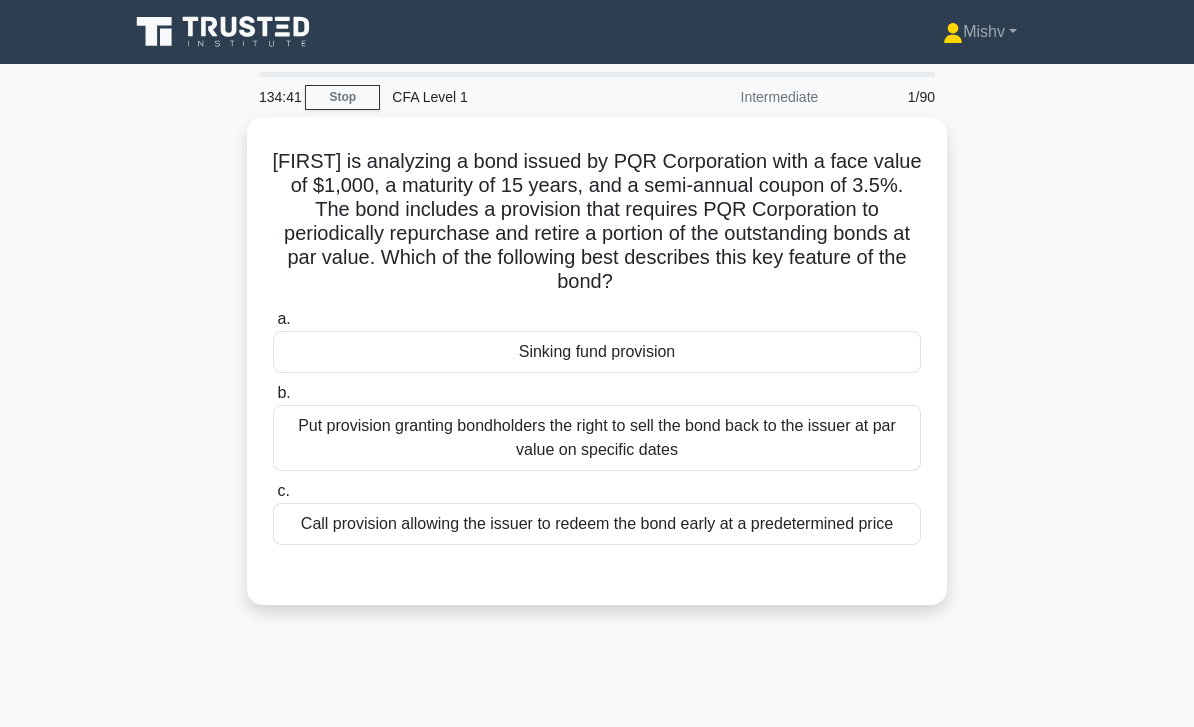 click on "Sinking fund provision" at bounding box center (597, 352) 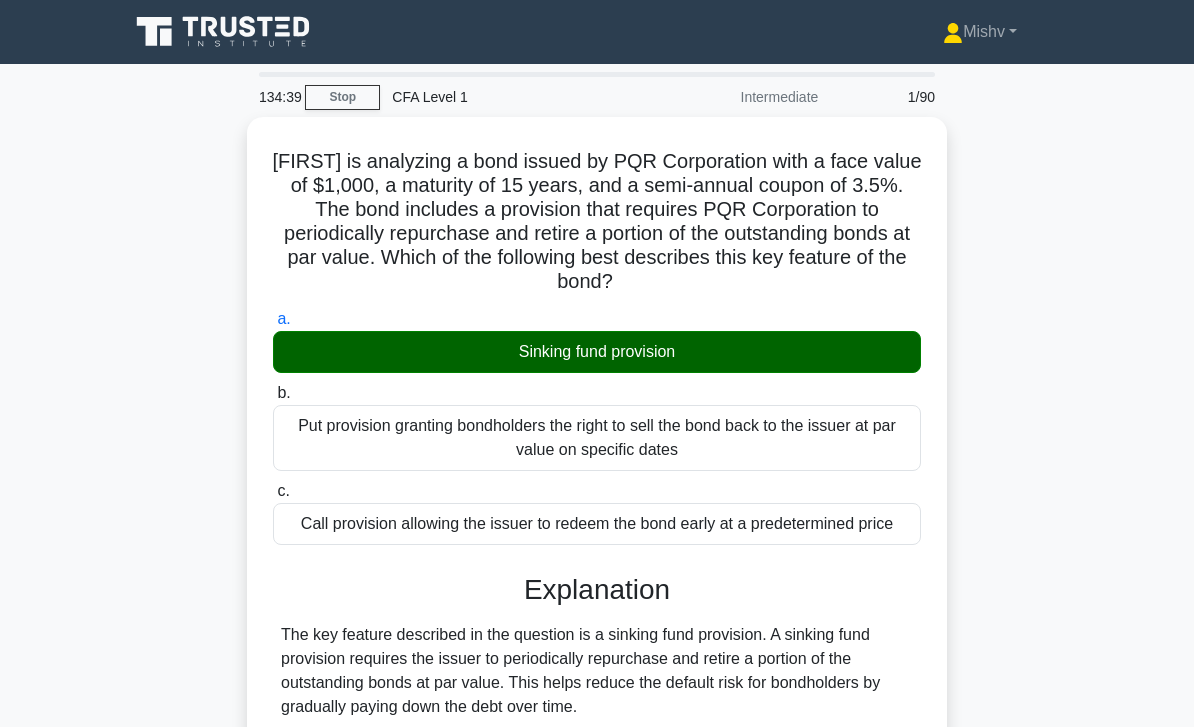 click on "Stop" at bounding box center (342, 97) 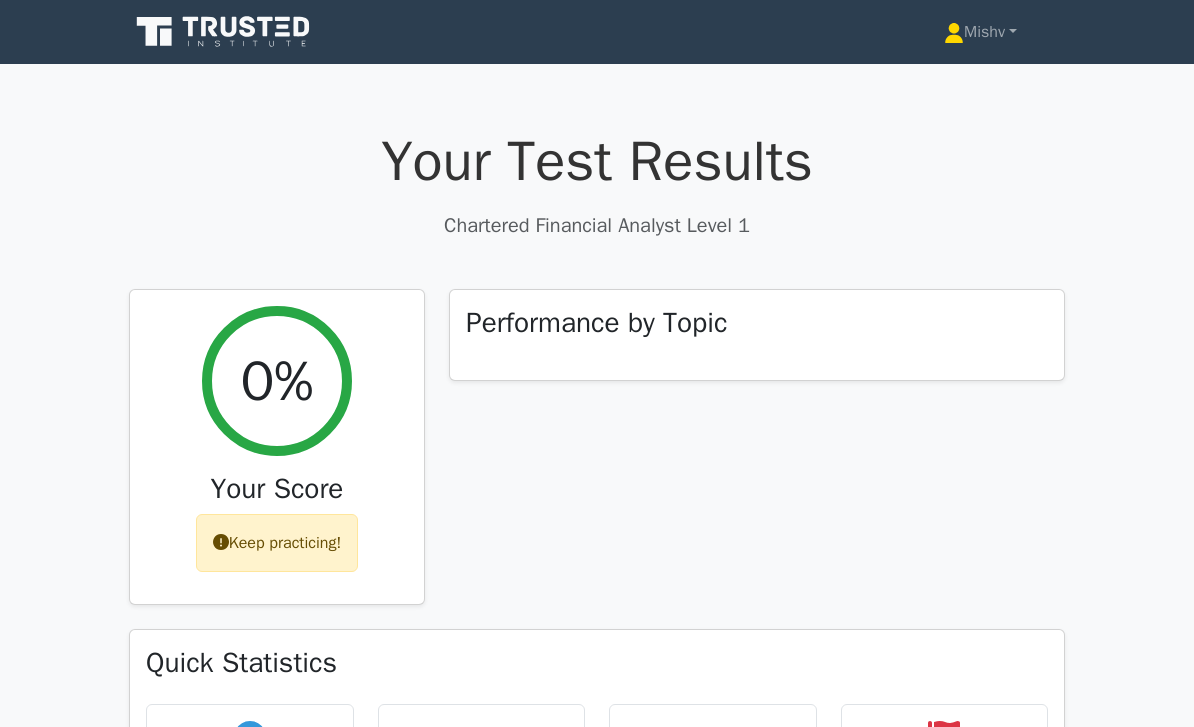 scroll, scrollTop: 0, scrollLeft: 0, axis: both 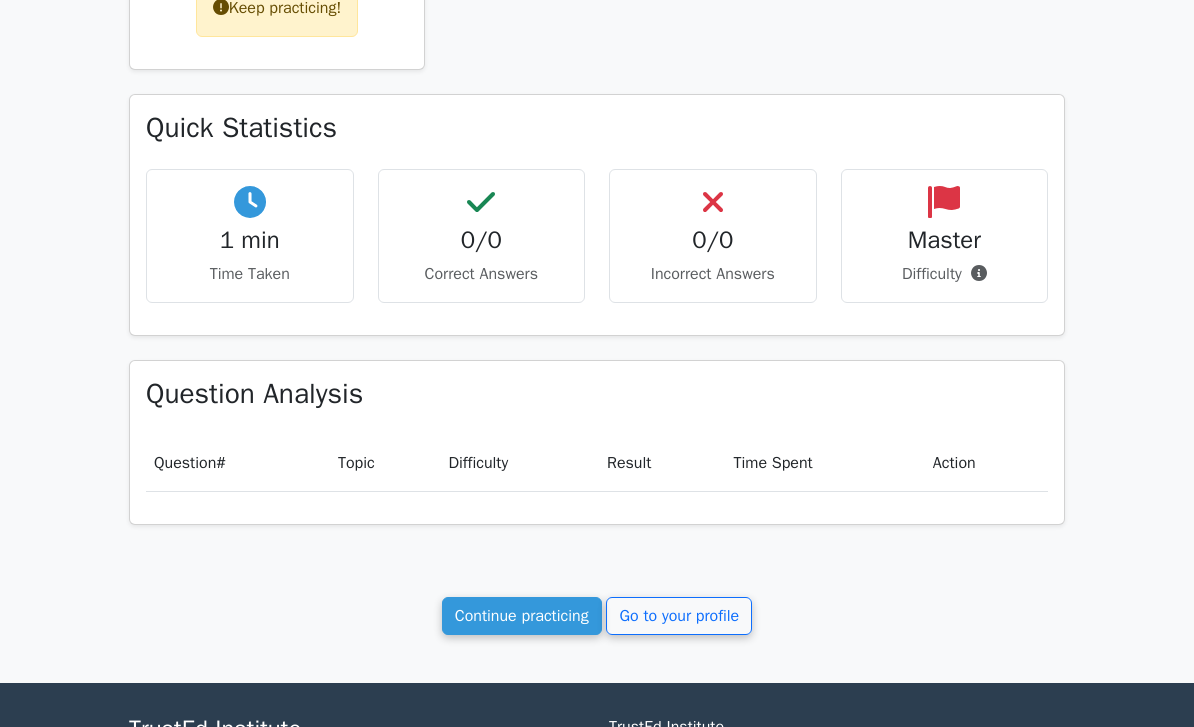 click on "Go to your profile" at bounding box center (679, 617) 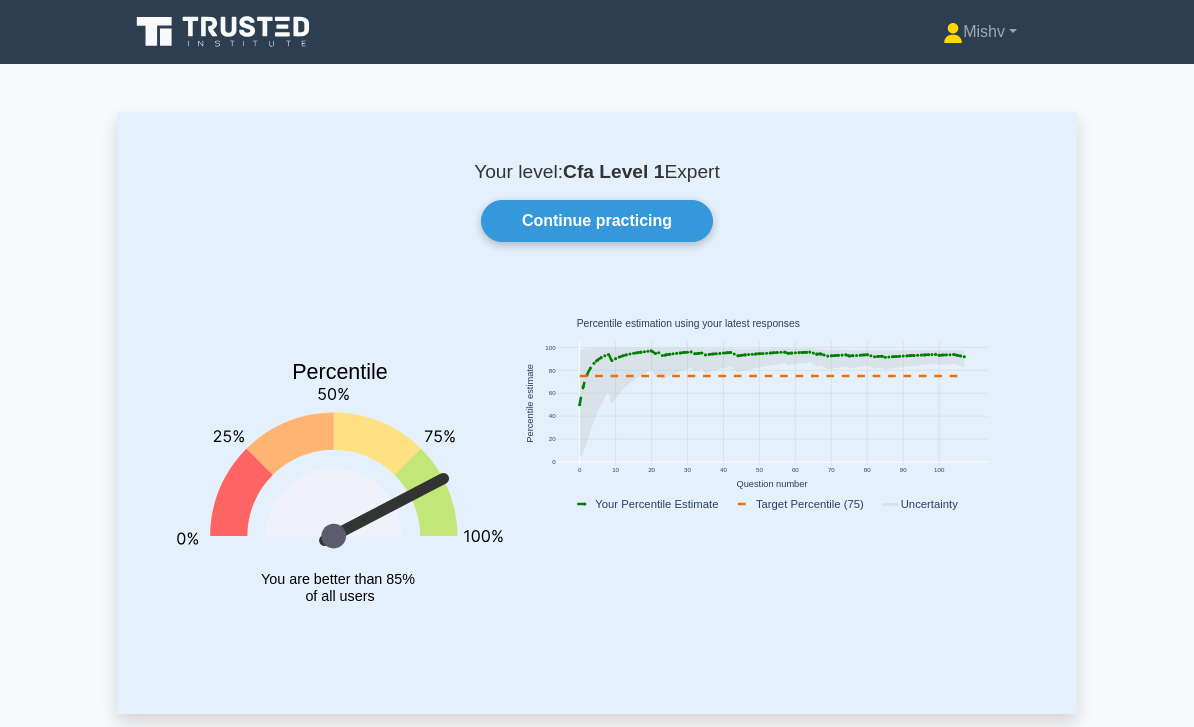 scroll, scrollTop: 0, scrollLeft: 0, axis: both 